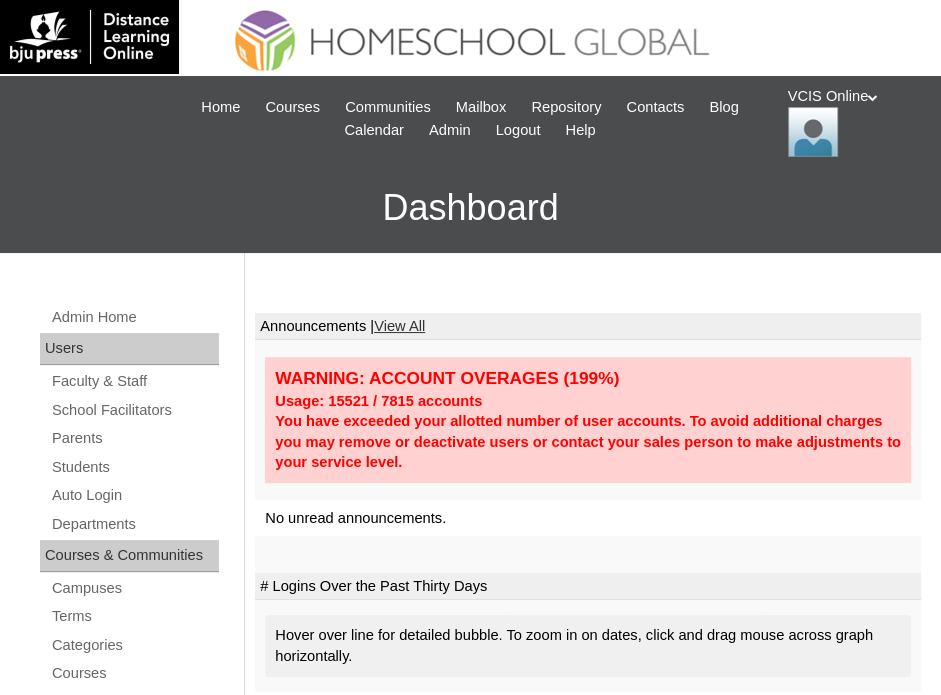 scroll, scrollTop: 100, scrollLeft: 0, axis: vertical 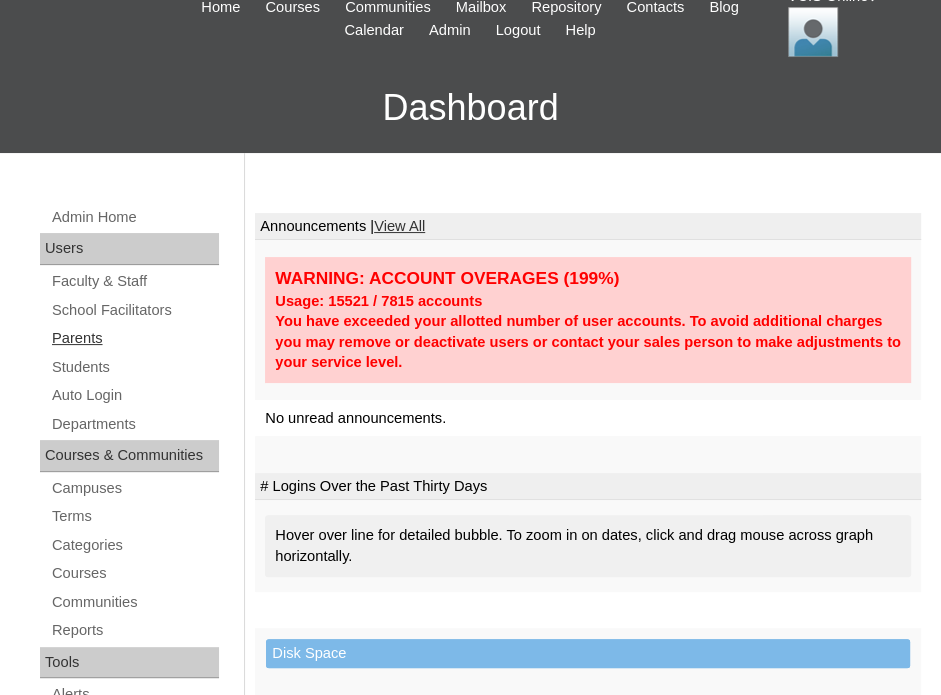 click on "Parents" at bounding box center (134, 338) 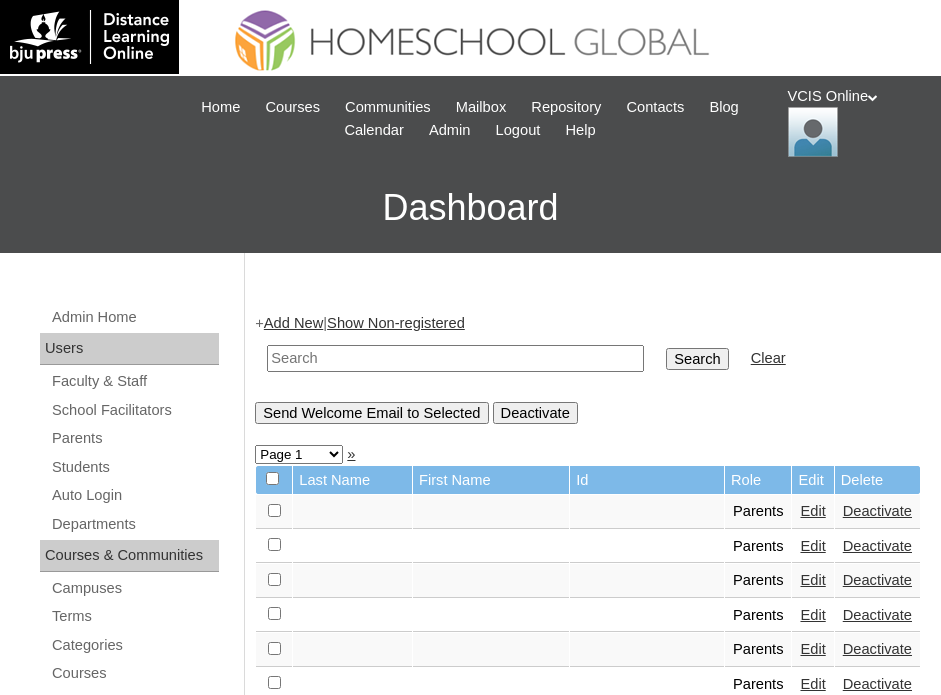 scroll, scrollTop: 0, scrollLeft: 0, axis: both 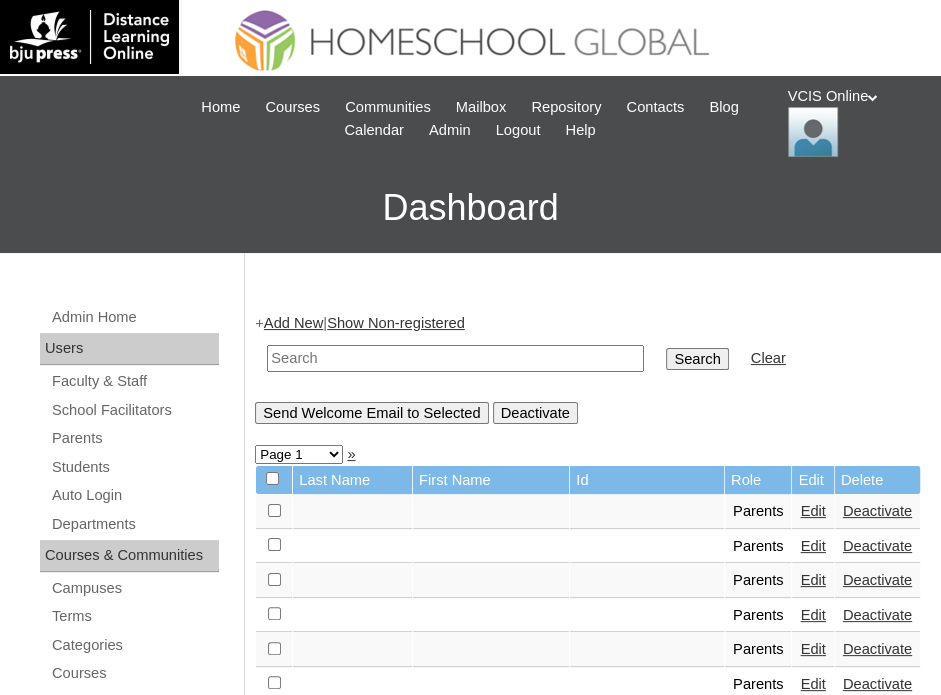 click on "Add New" at bounding box center [293, 323] 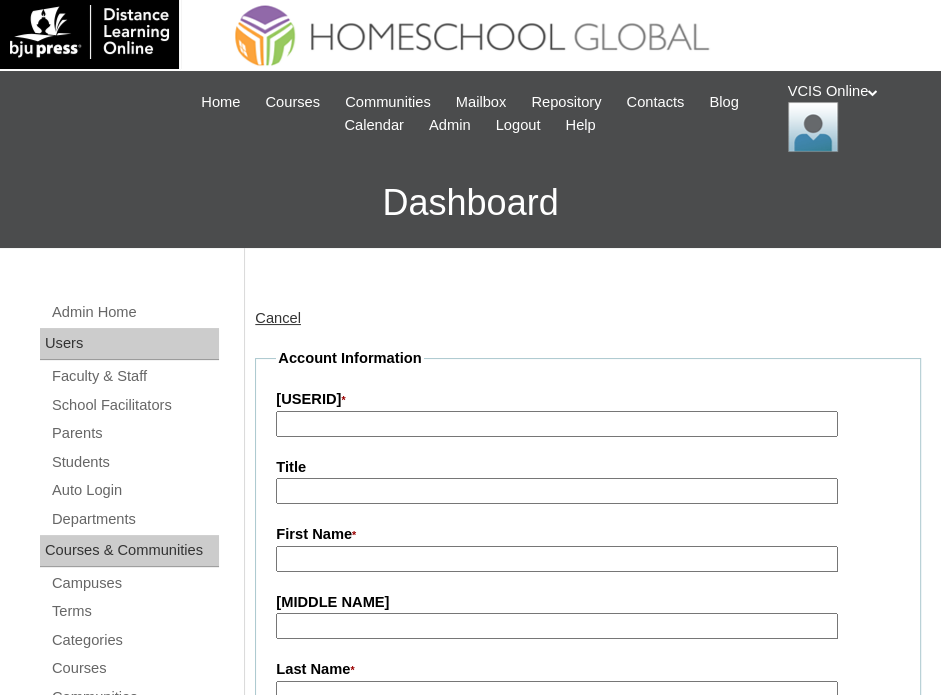 scroll, scrollTop: 100, scrollLeft: 0, axis: vertical 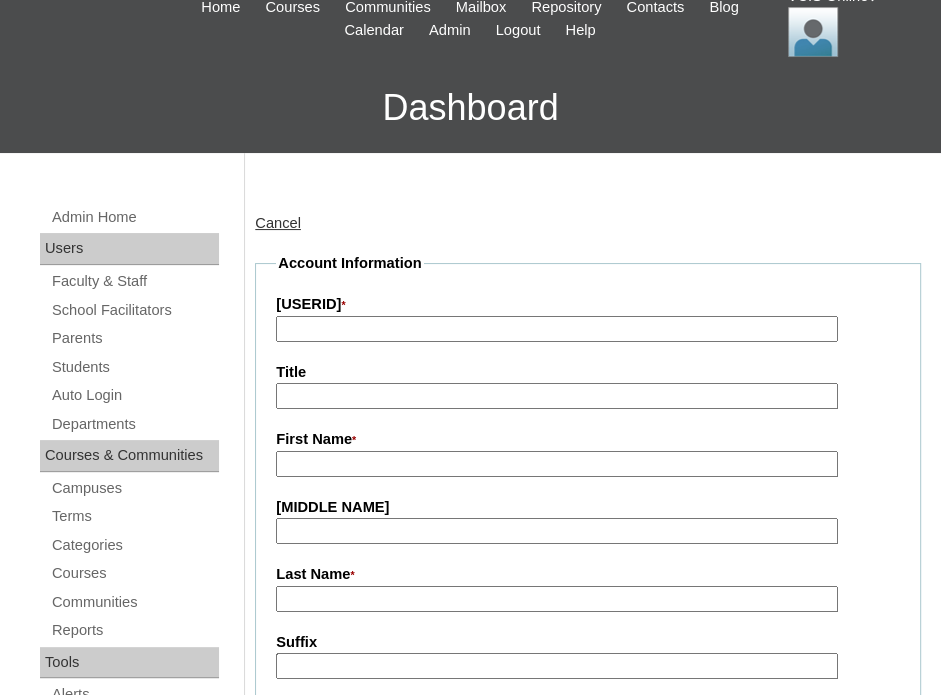 click on "[USERID]  *" at bounding box center (556, 329) 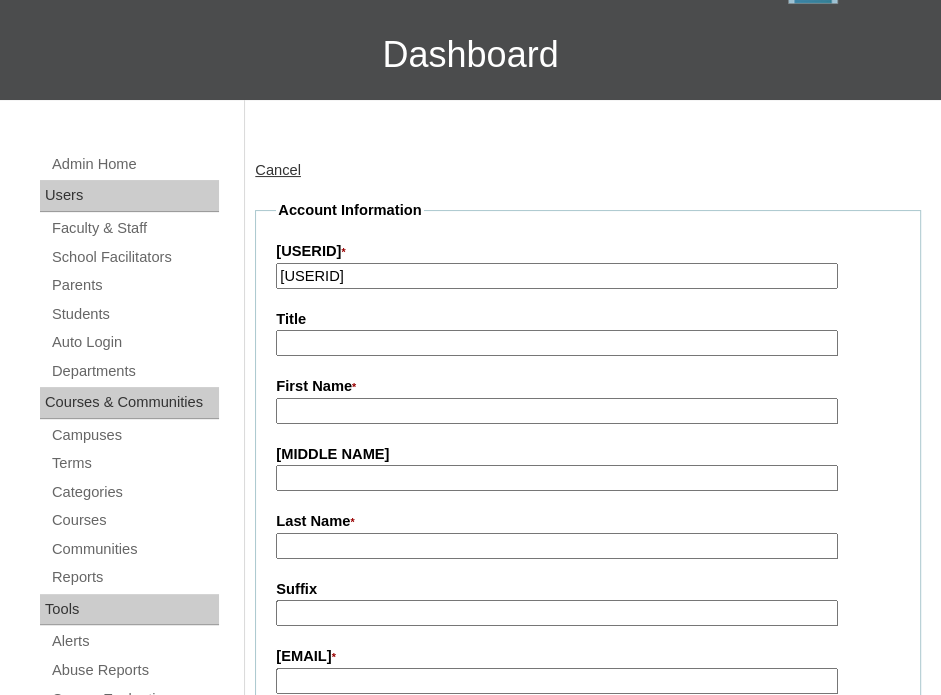 scroll, scrollTop: 200, scrollLeft: 0, axis: vertical 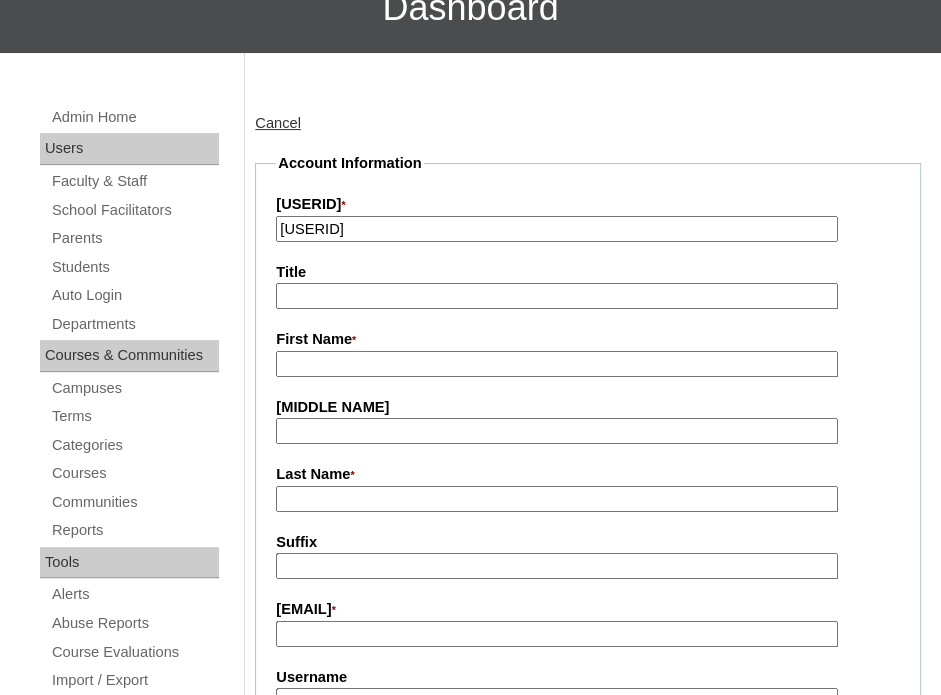 type on "[USERID]" 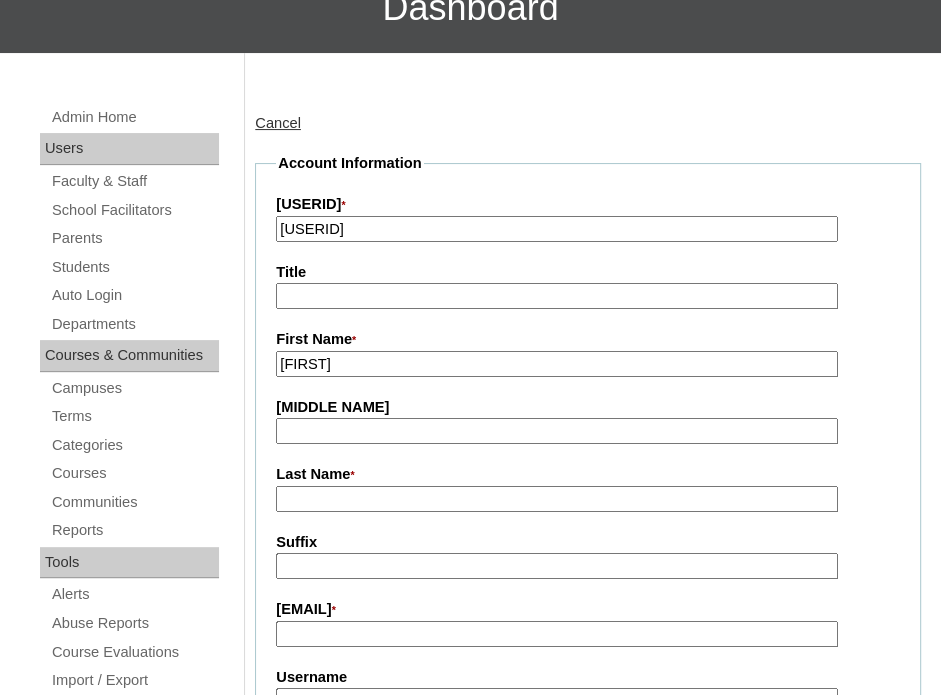 type on "Marian" 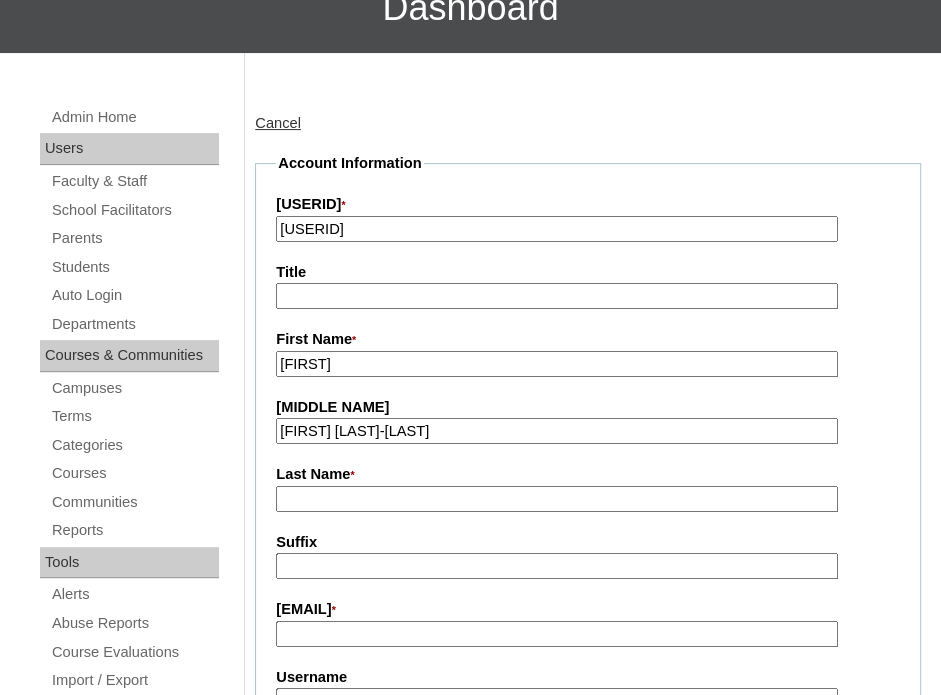 drag, startPoint x: 336, startPoint y: 431, endPoint x: 260, endPoint y: 447, distance: 77.665955 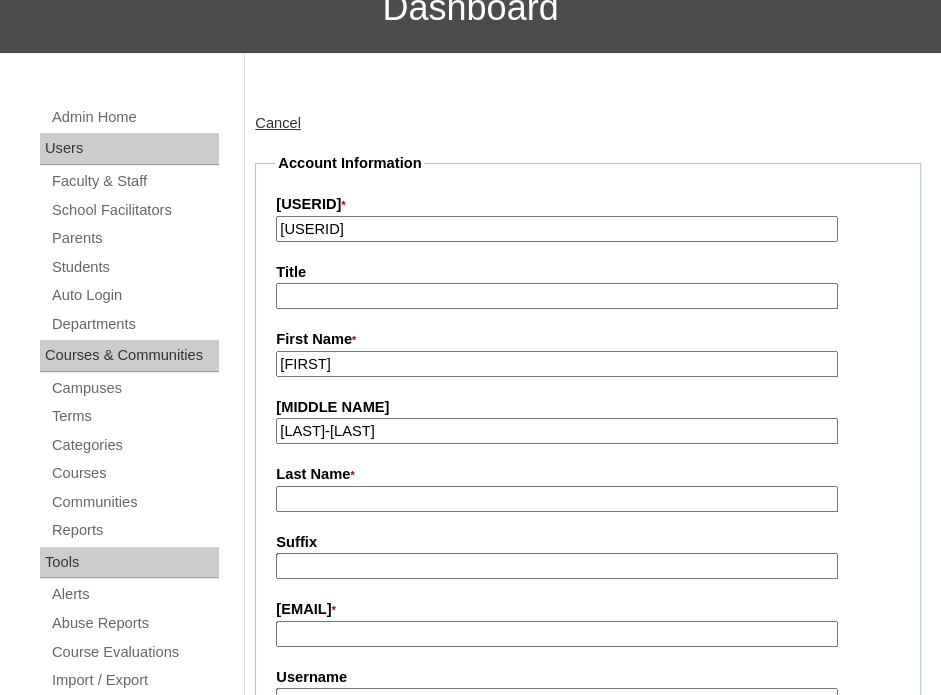 drag, startPoint x: 440, startPoint y: 427, endPoint x: 386, endPoint y: 431, distance: 54.147945 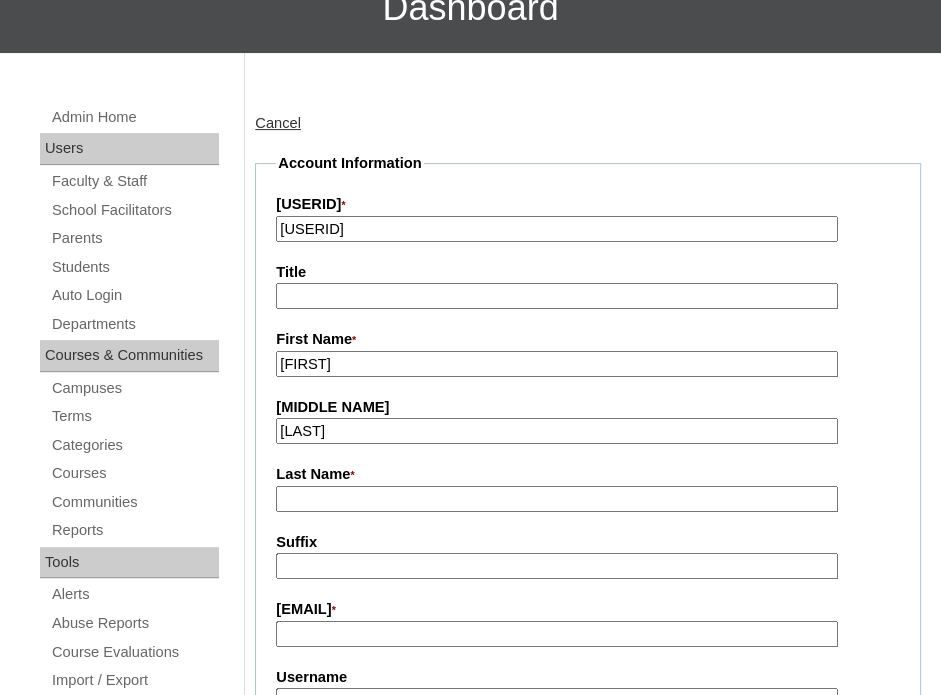 type on "Pagcaliwagan" 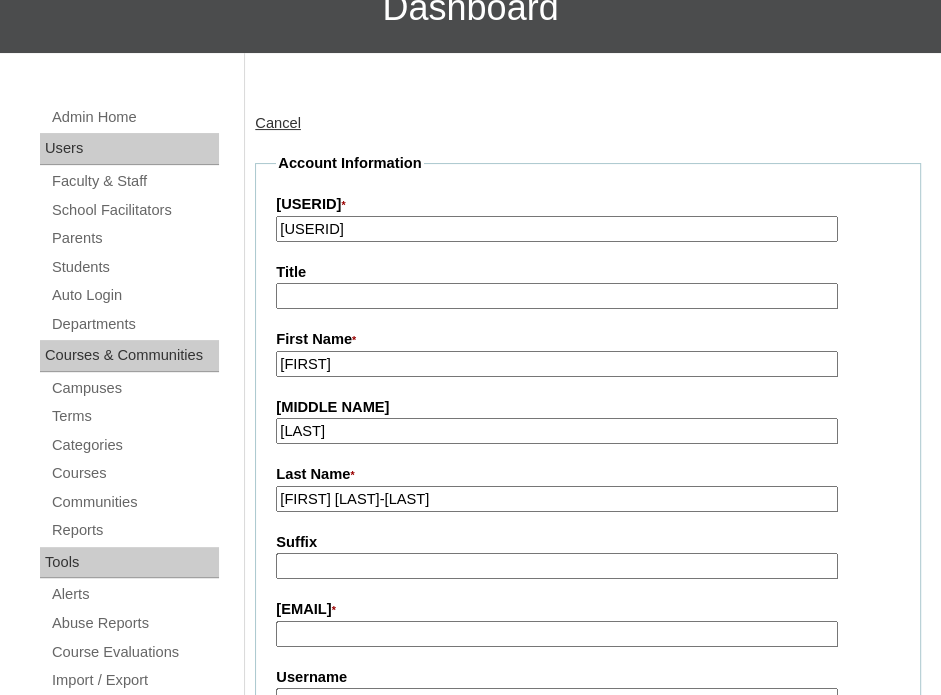 drag, startPoint x: 441, startPoint y: 496, endPoint x: 270, endPoint y: 507, distance: 171.35344 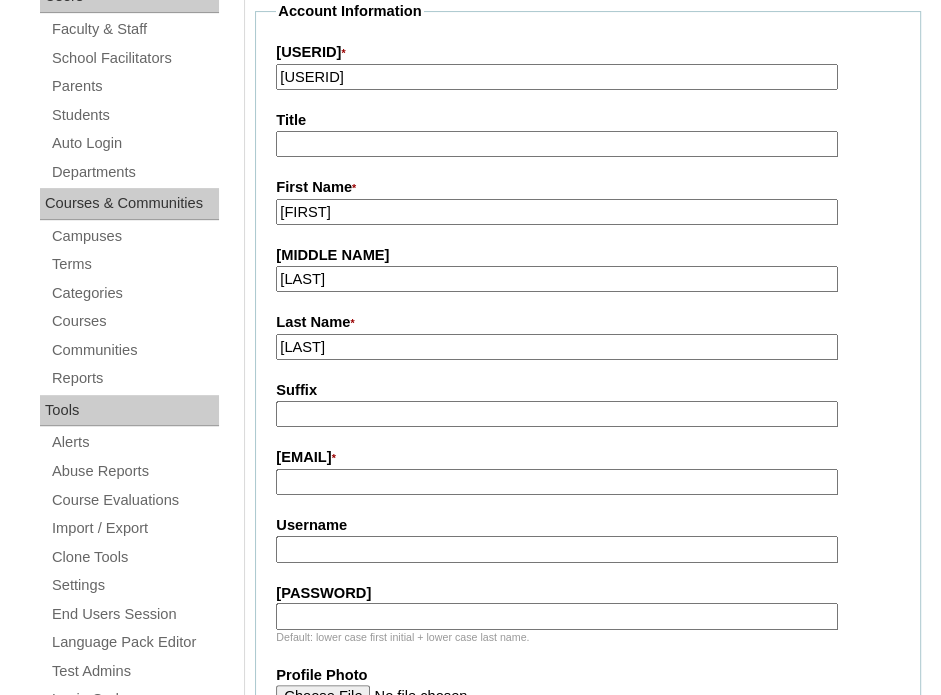 scroll, scrollTop: 400, scrollLeft: 0, axis: vertical 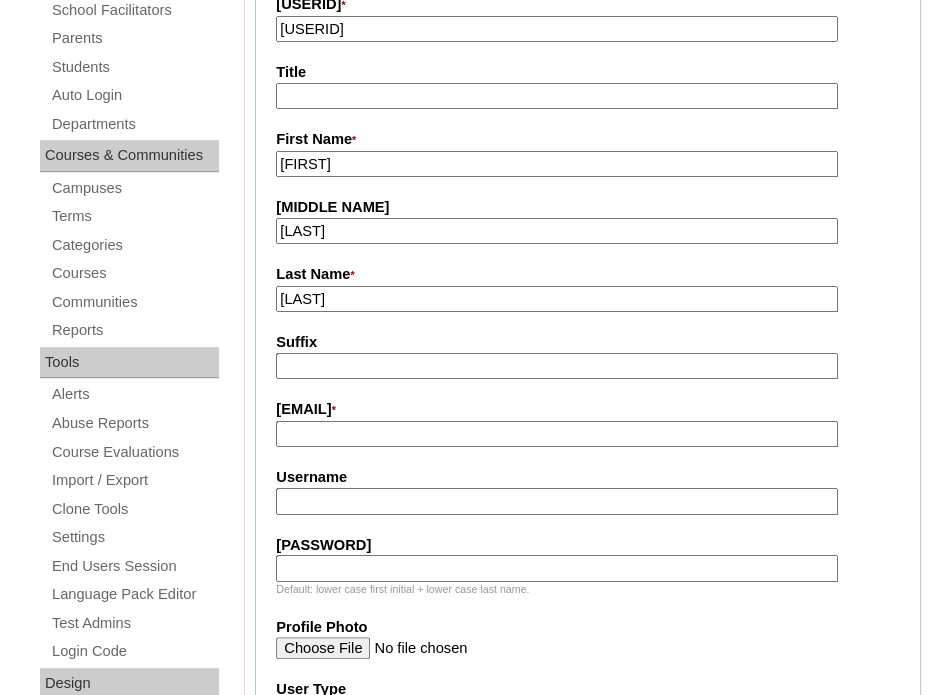 type on "Reyes" 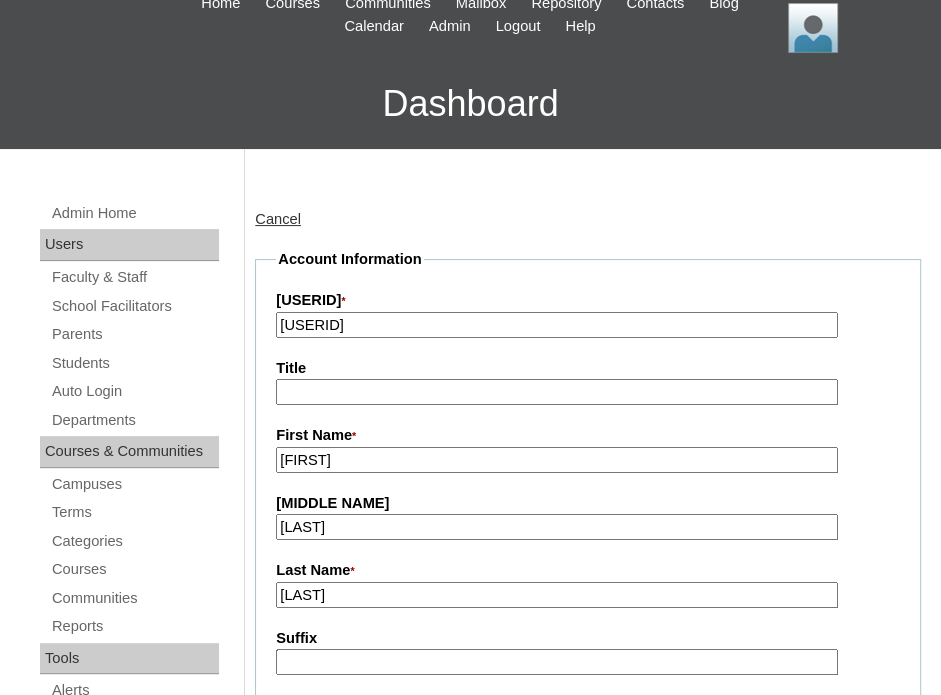 scroll, scrollTop: 72, scrollLeft: 0, axis: vertical 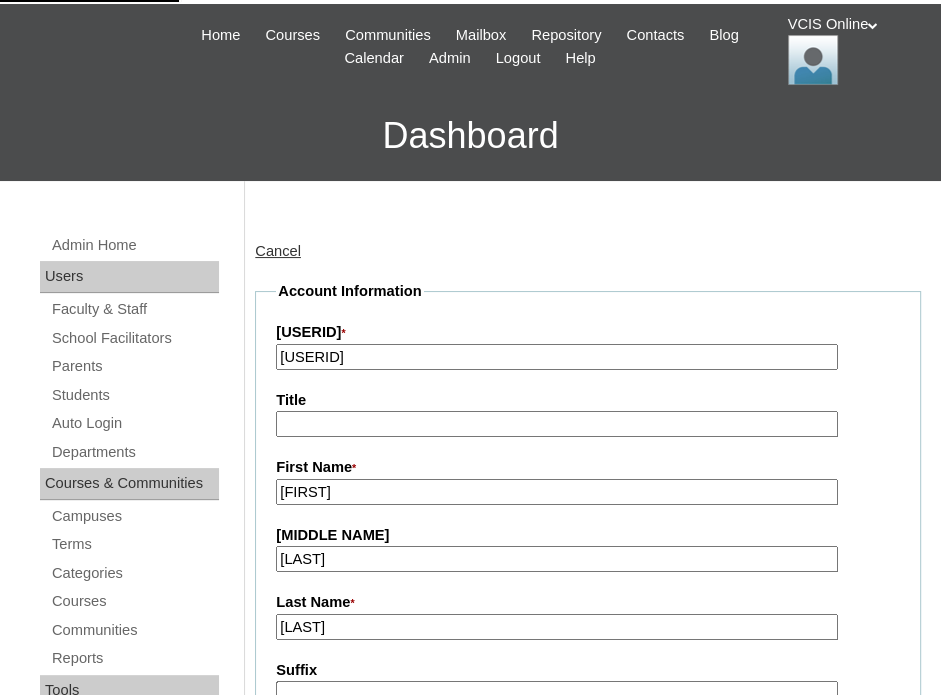 type on "marianpagcaliwagan@yahoo.com" 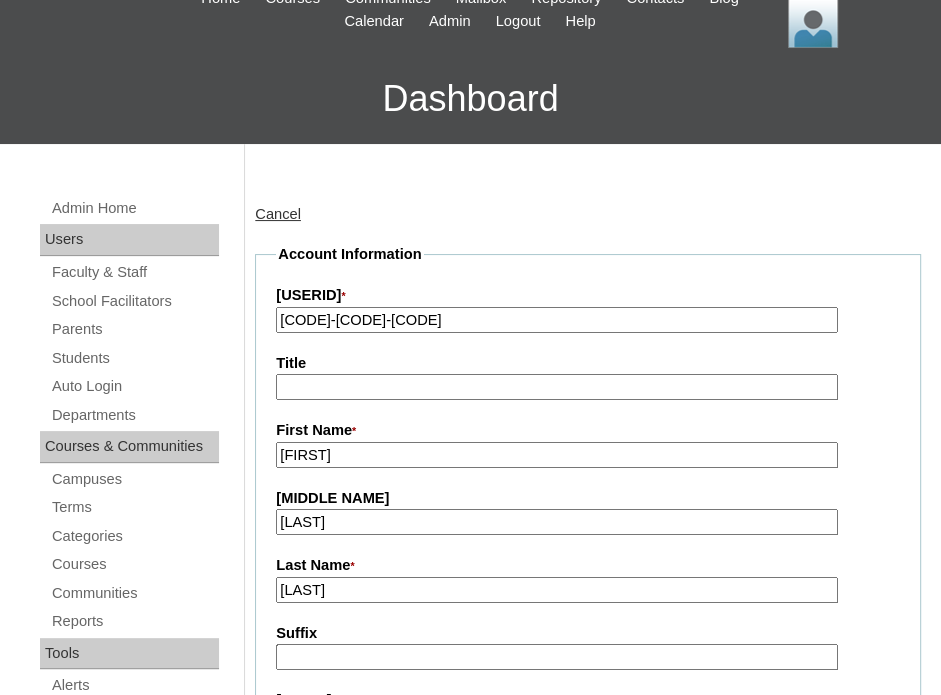 scroll, scrollTop: 172, scrollLeft: 0, axis: vertical 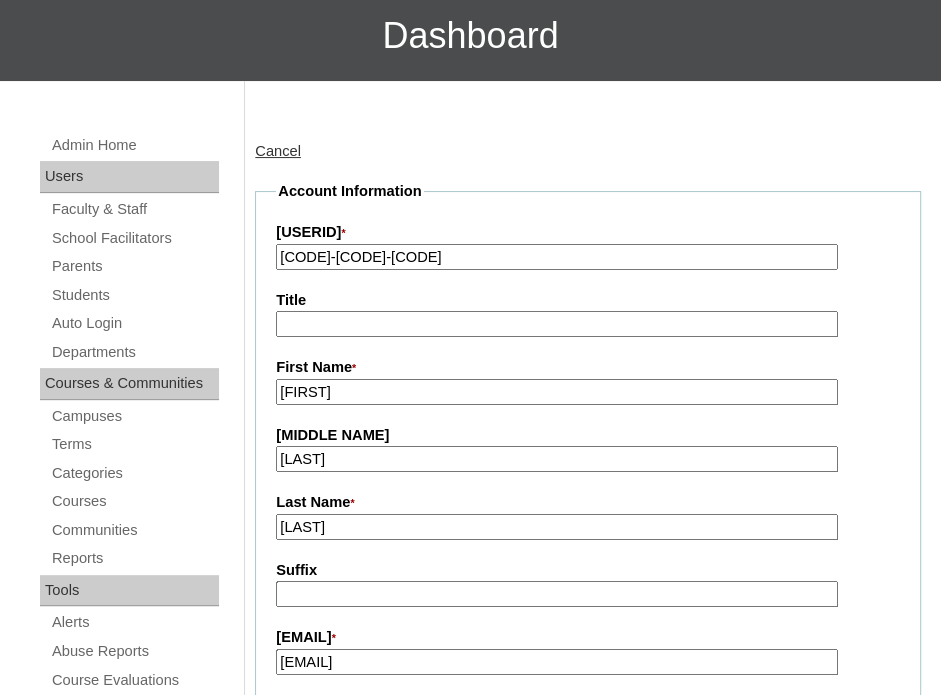 type on "VCIS002-8C-PA2025" 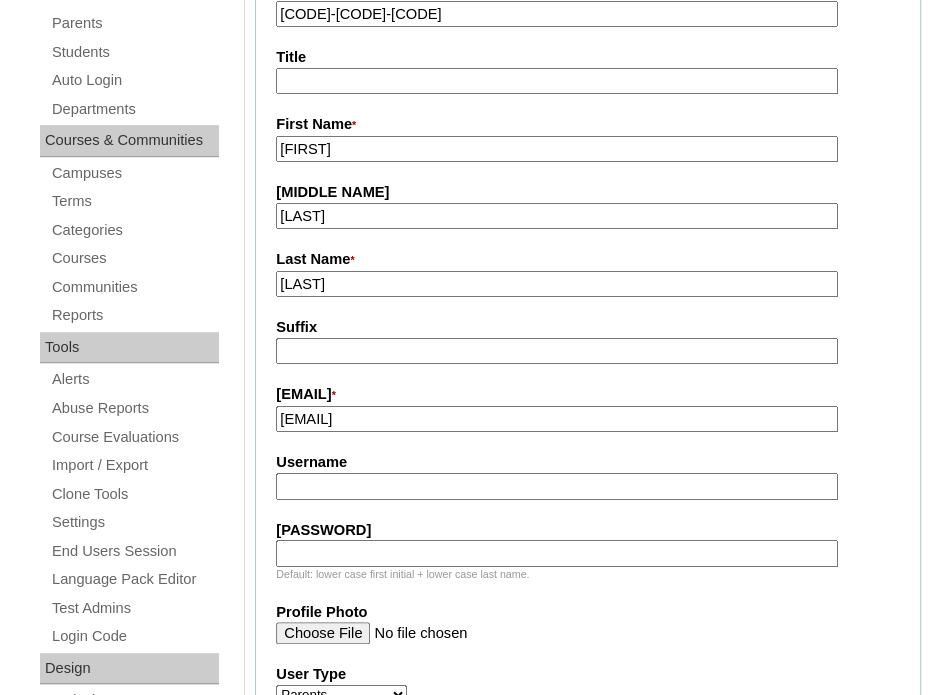 scroll, scrollTop: 472, scrollLeft: 0, axis: vertical 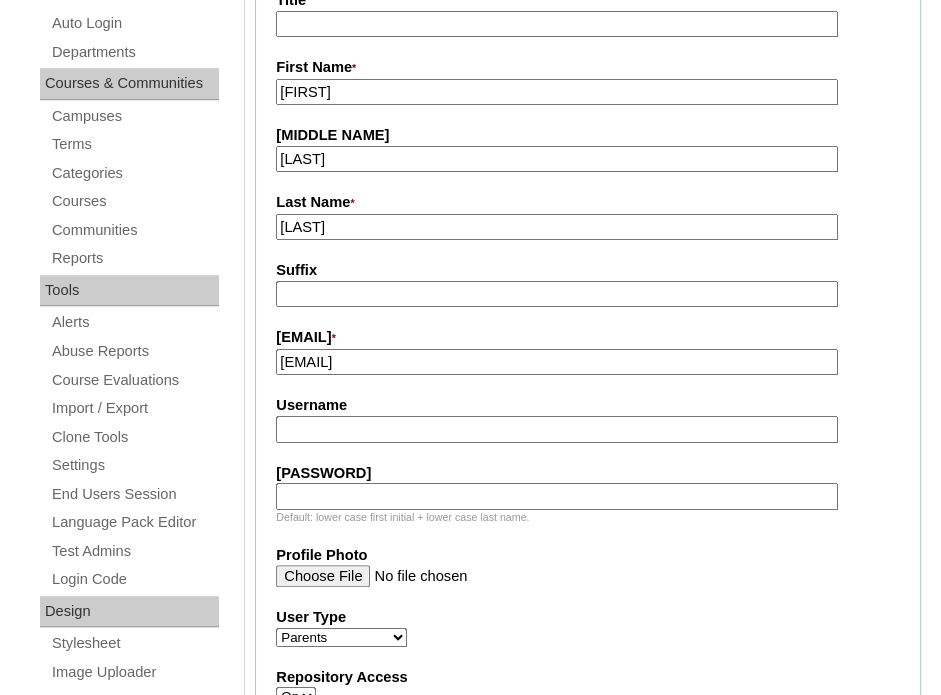 click on "Username" at bounding box center [556, 429] 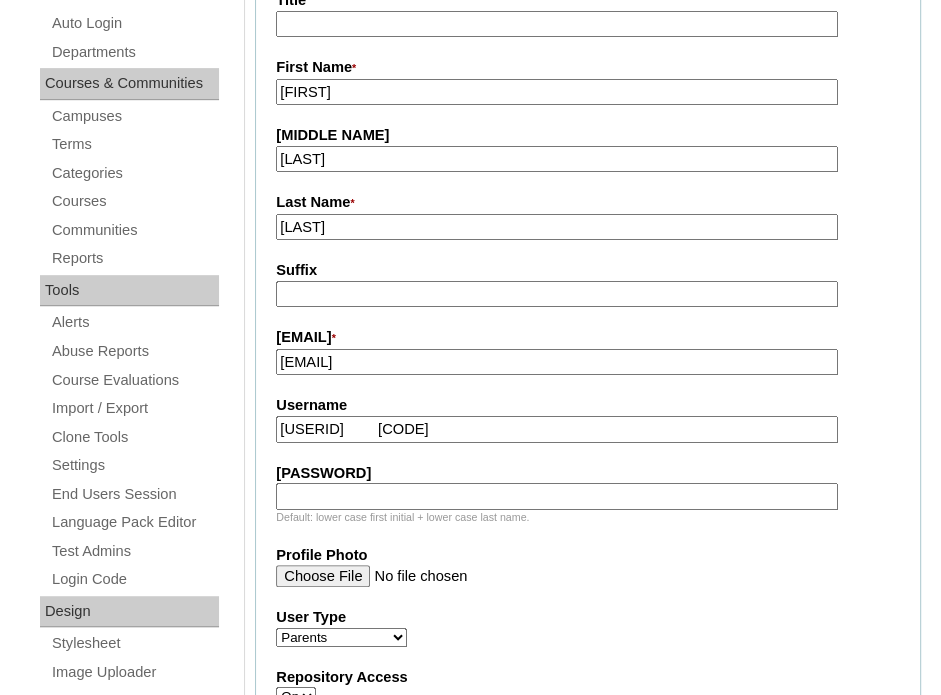click on "mreyes2025	nDcyGU" at bounding box center (556, 429) 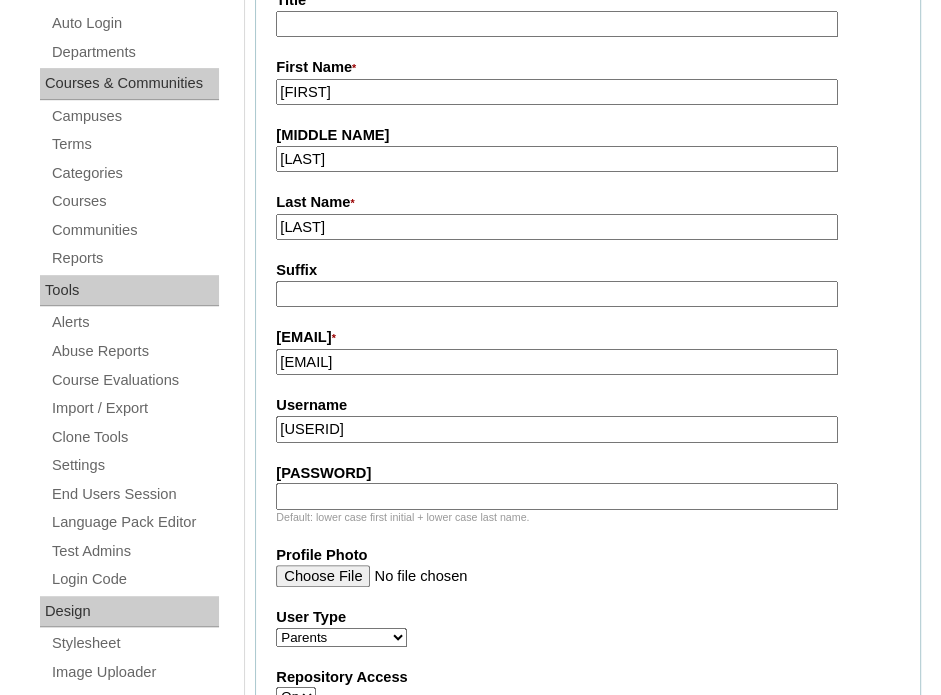 type on "mreyes2025" 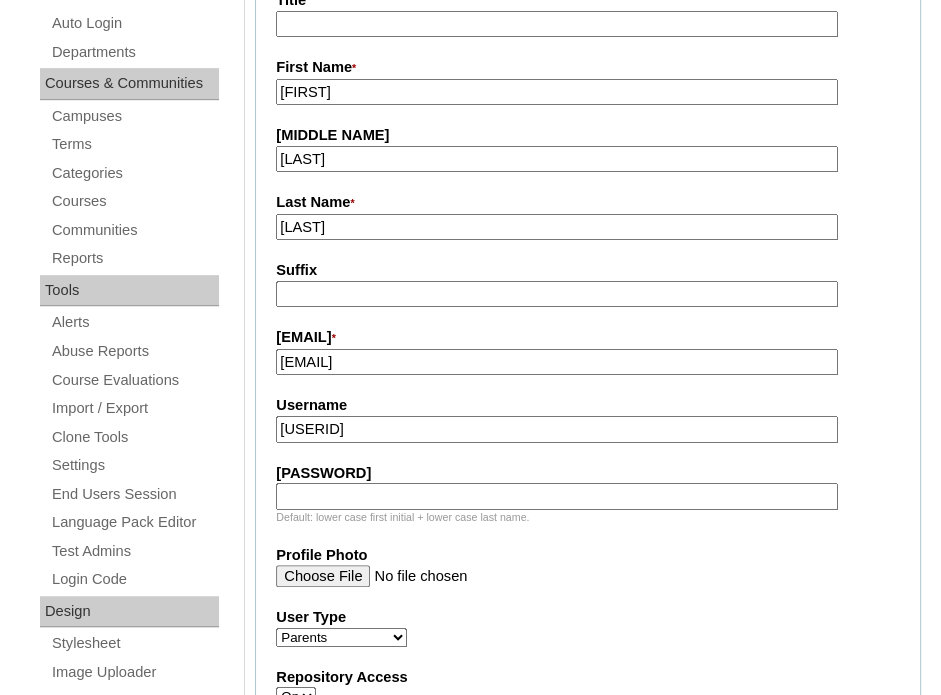 paste on "nDcyGU" 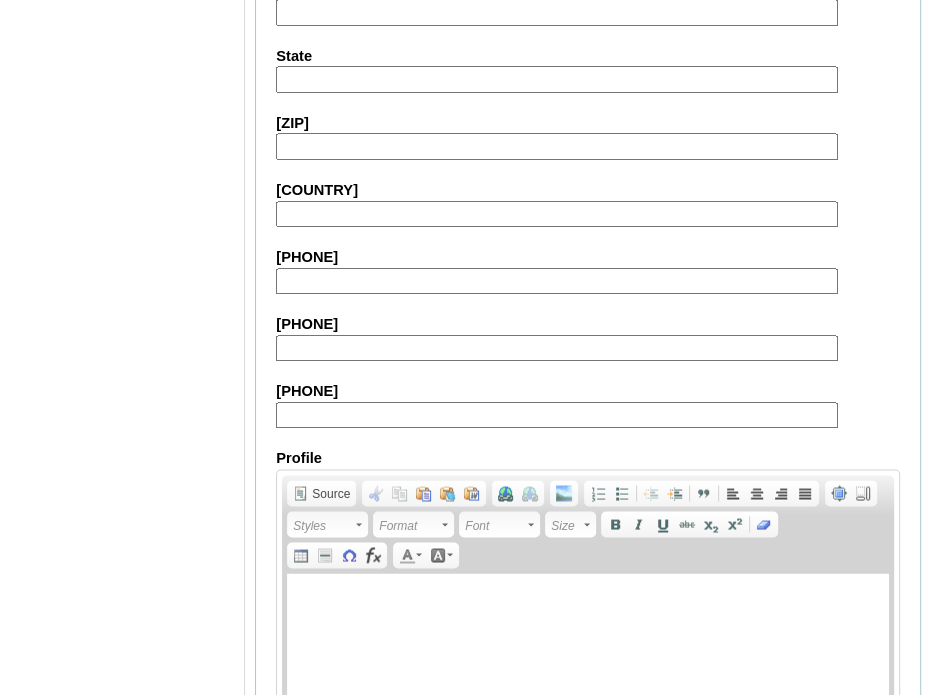 scroll, scrollTop: 1872, scrollLeft: 0, axis: vertical 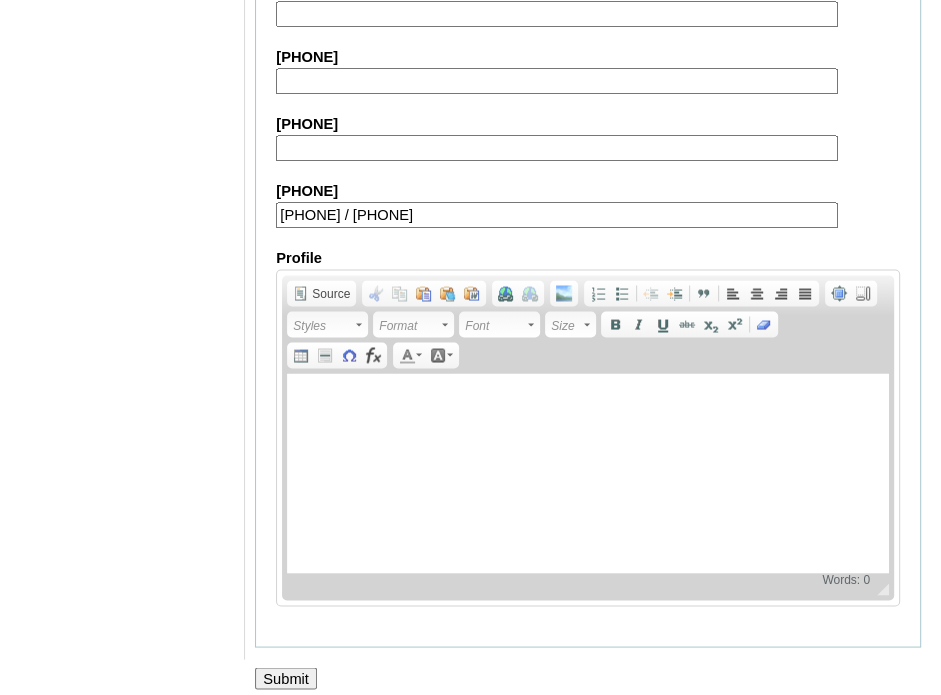 type on "971503620841 / +971561247691" 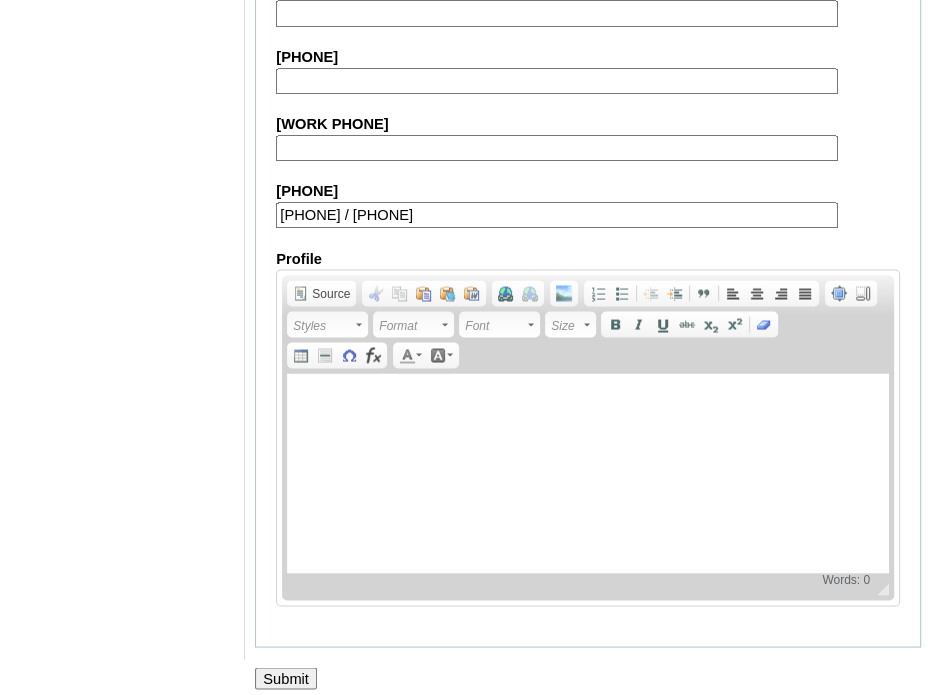 scroll, scrollTop: 2104, scrollLeft: 0, axis: vertical 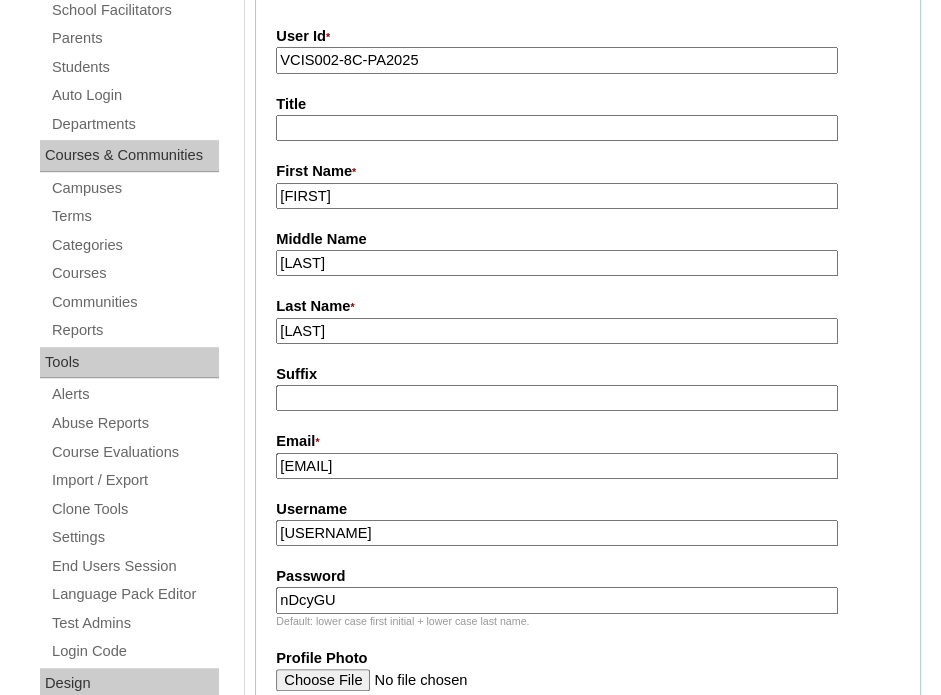 click on "mreyes2025" at bounding box center [556, 533] 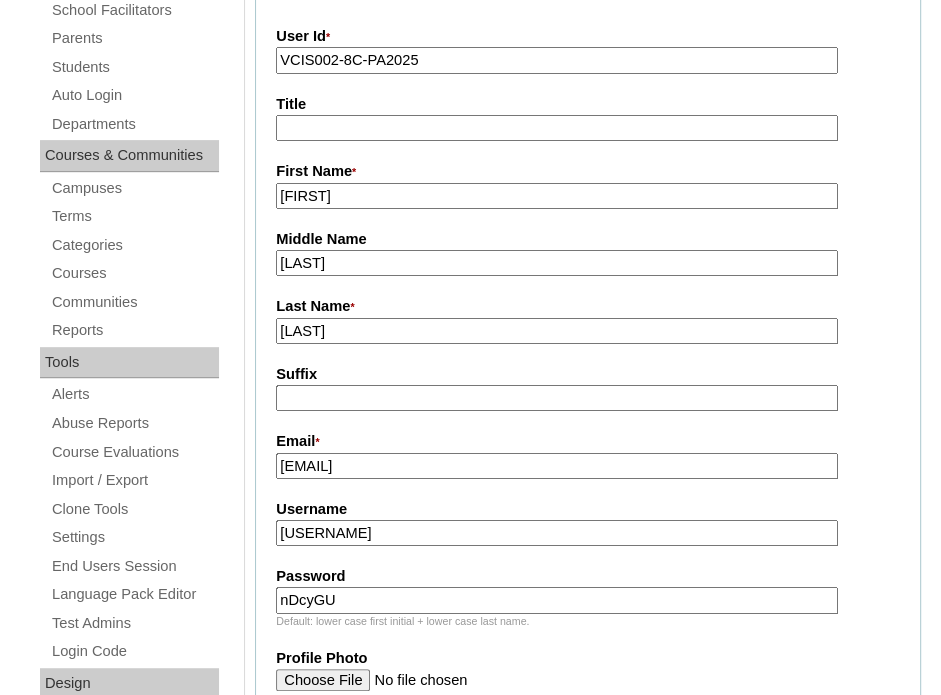 paste on "." 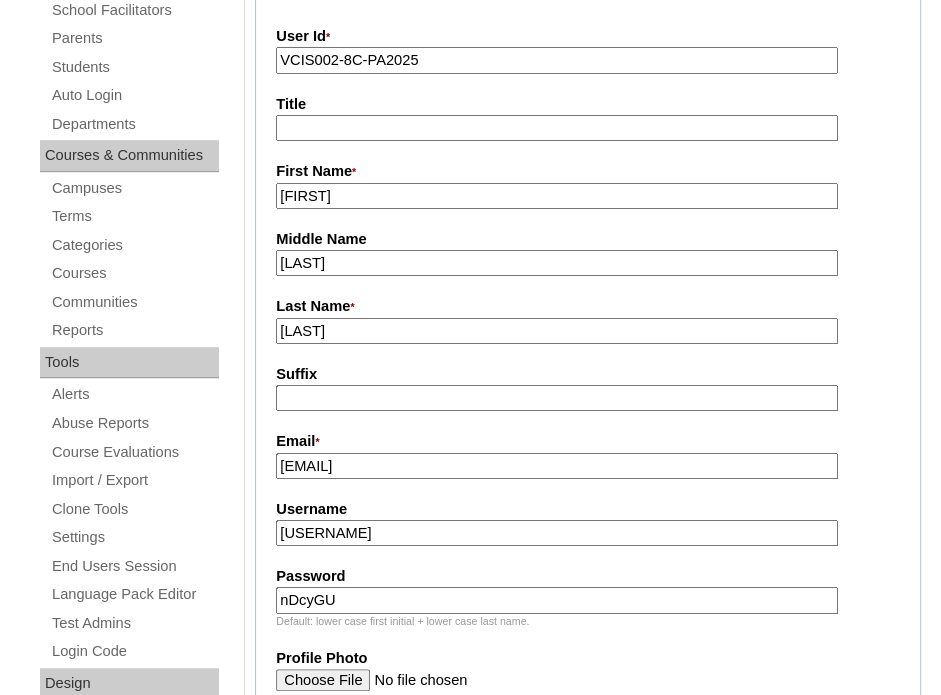 click on "m.reyes2025m.reyes2025" at bounding box center (556, 533) 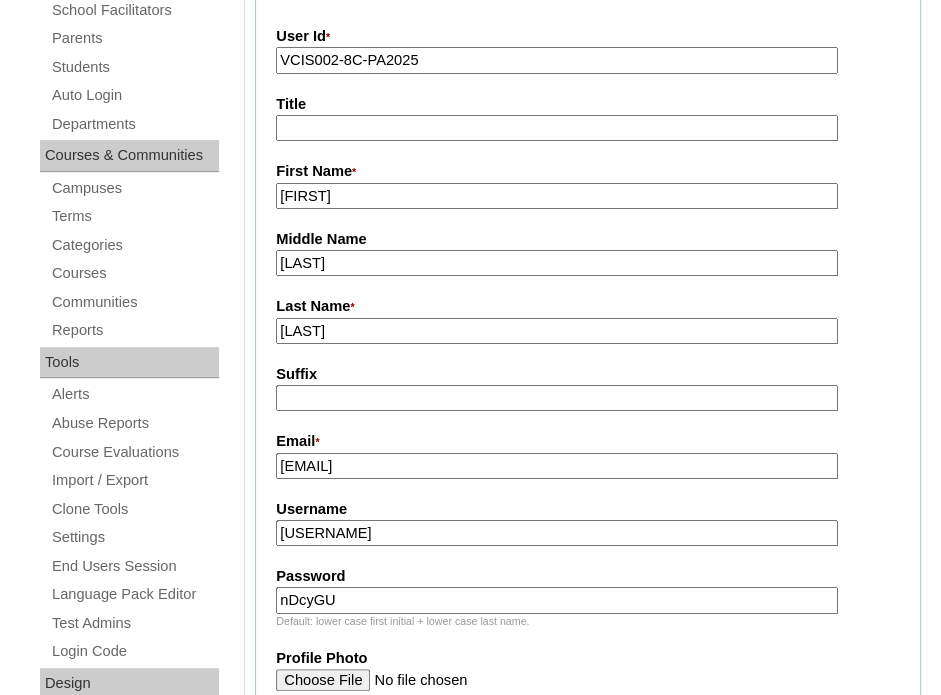 paste 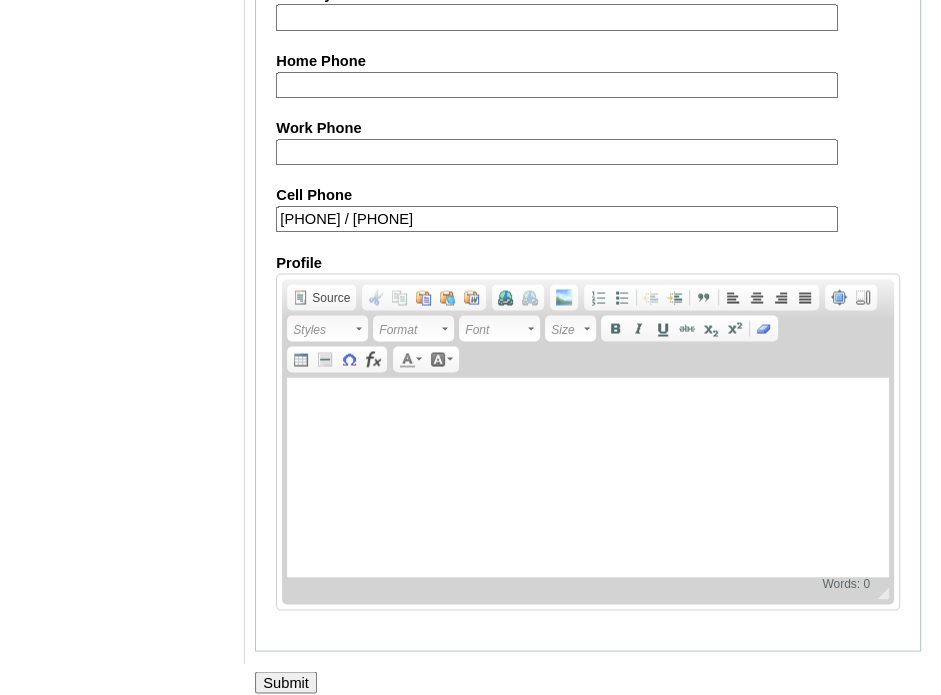 scroll, scrollTop: 2104, scrollLeft: 0, axis: vertical 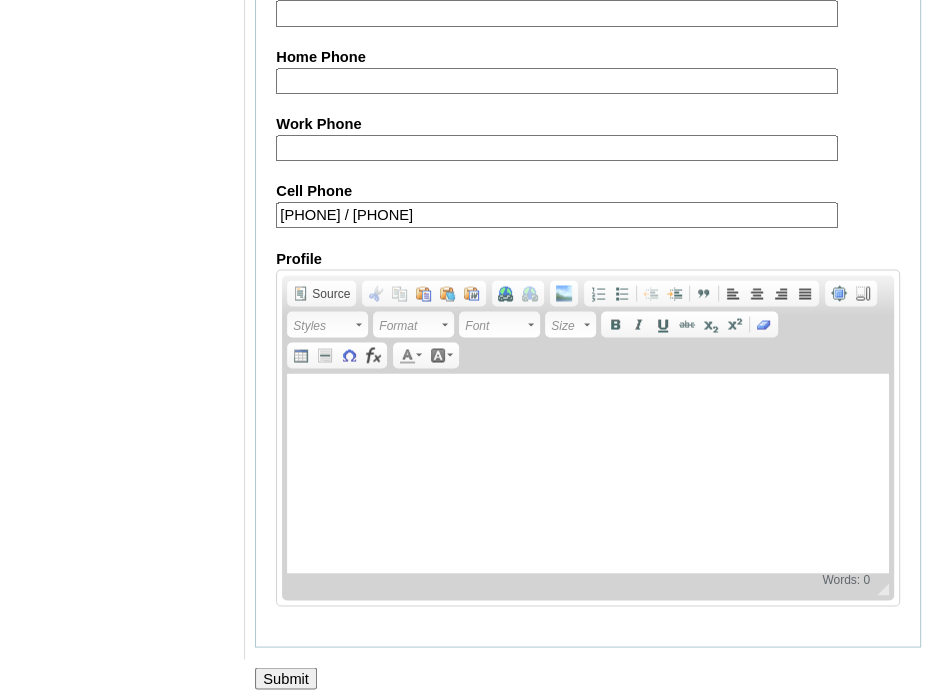 type on "[USERNAME]" 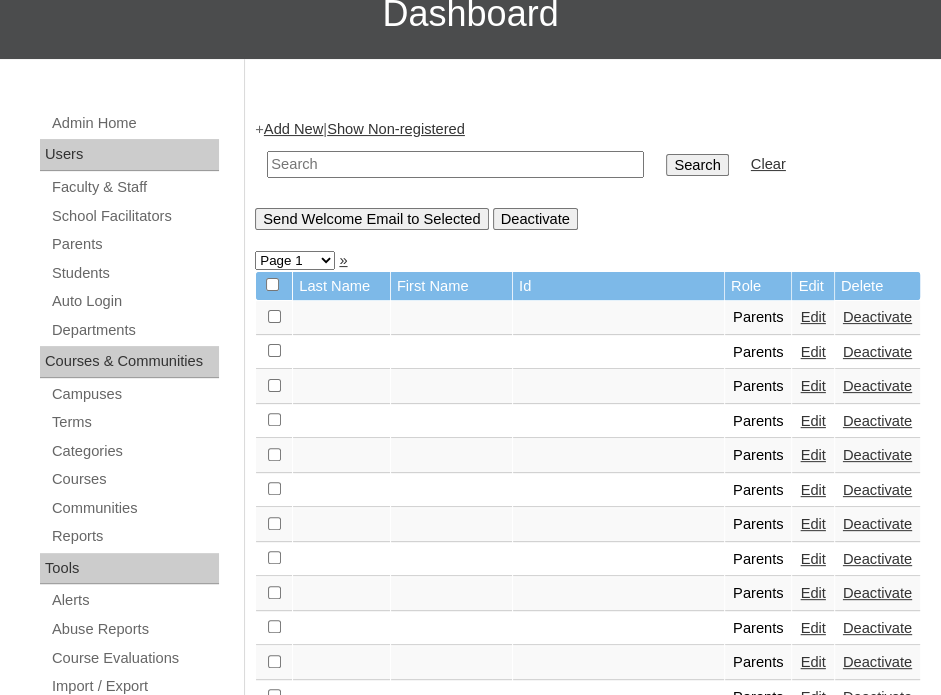 scroll, scrollTop: 0, scrollLeft: 0, axis: both 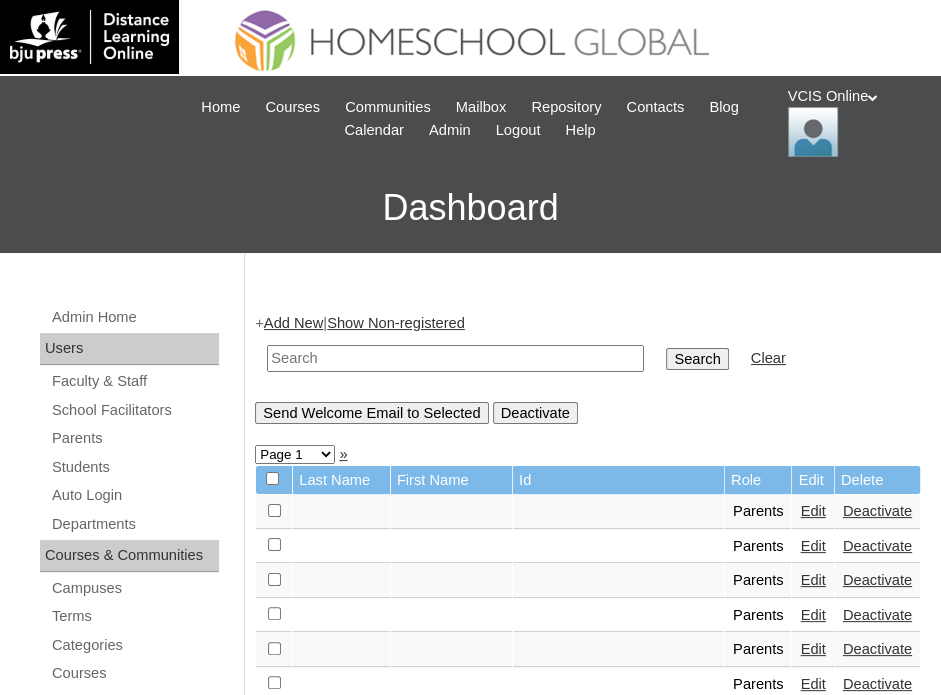 click at bounding box center [455, 358] 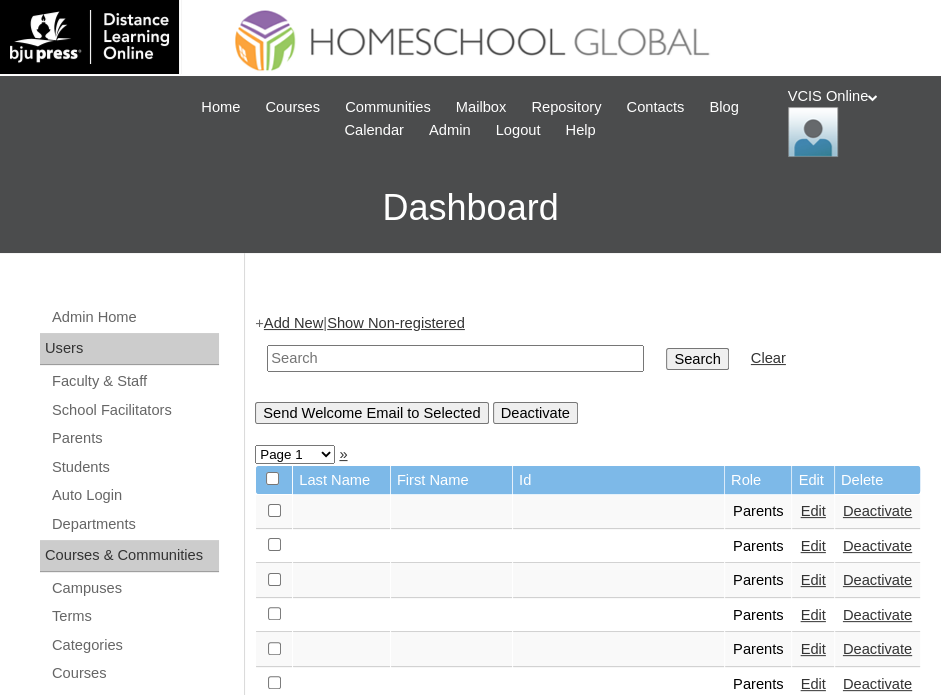 paste on "[EMAIL]" 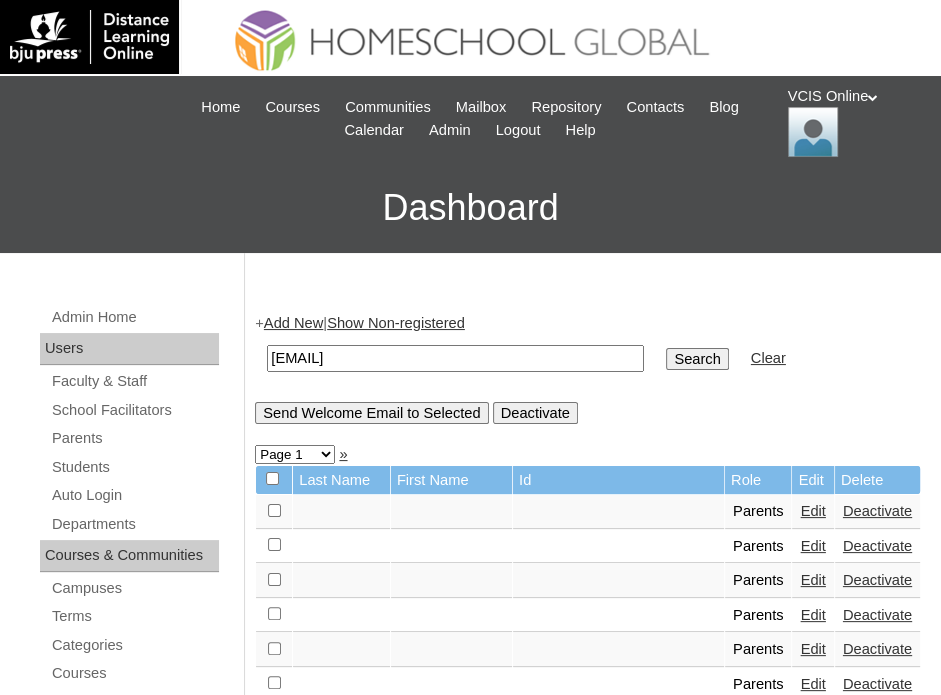 type on "[EMAIL]" 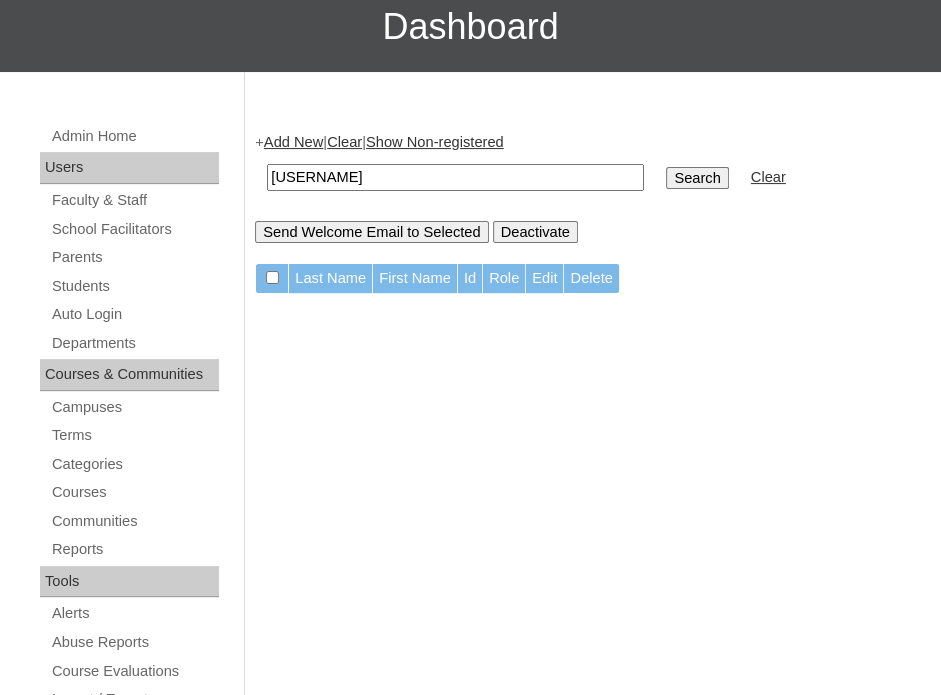 scroll, scrollTop: 0, scrollLeft: 0, axis: both 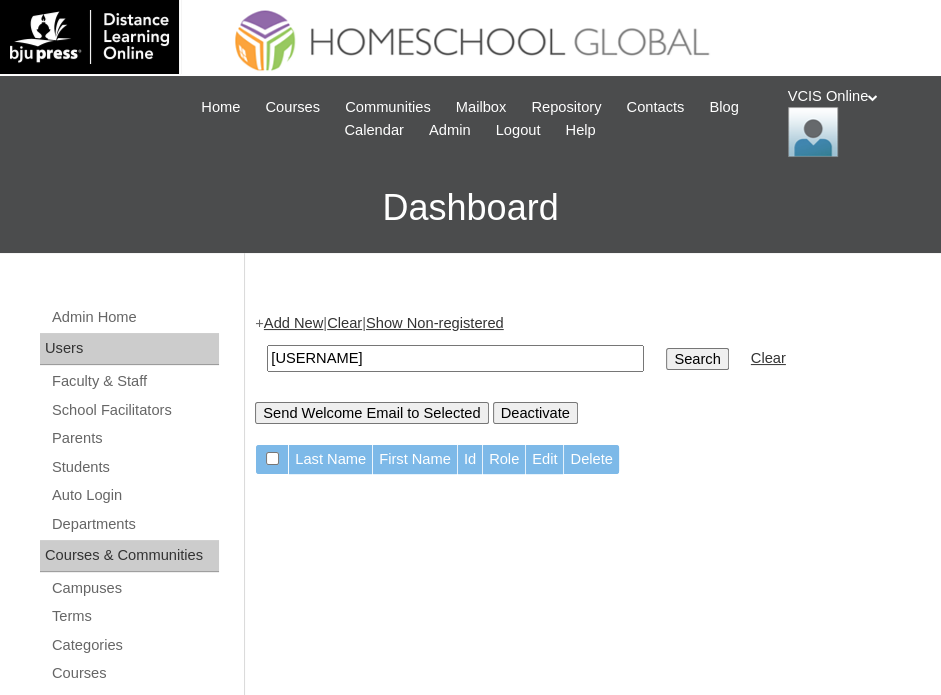 click on "[USERNAME]" at bounding box center [455, 358] 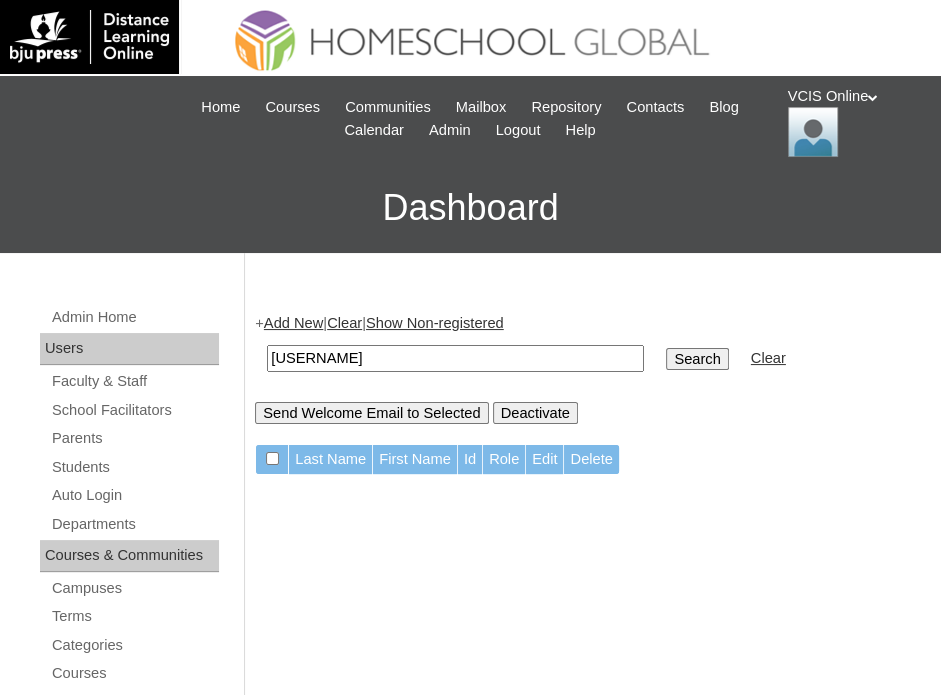 paste on "VCIS002-8C-PA" 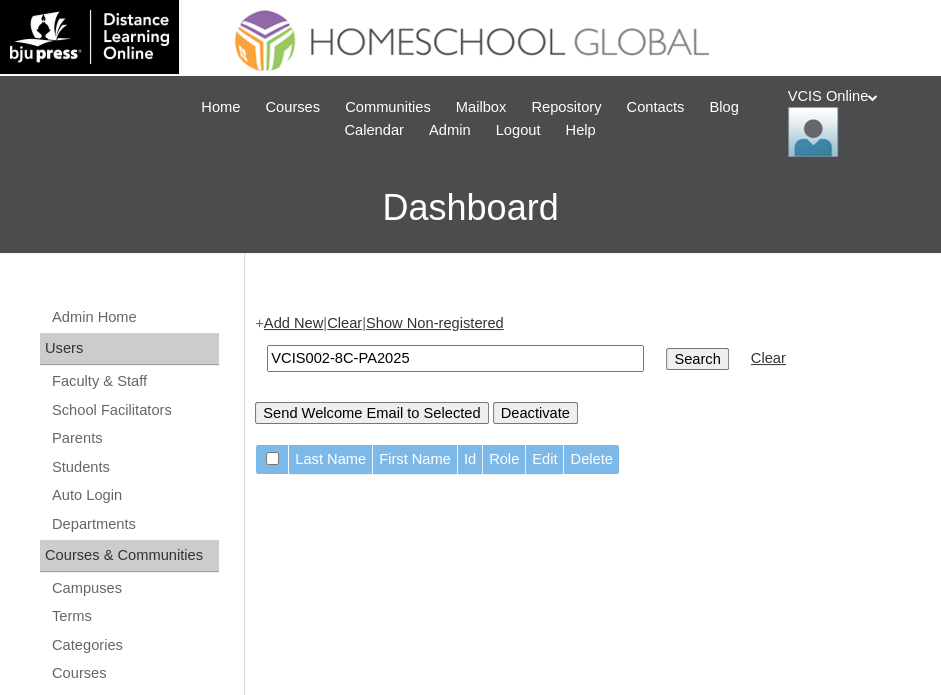 type on "VCIS002-8C-PA2025" 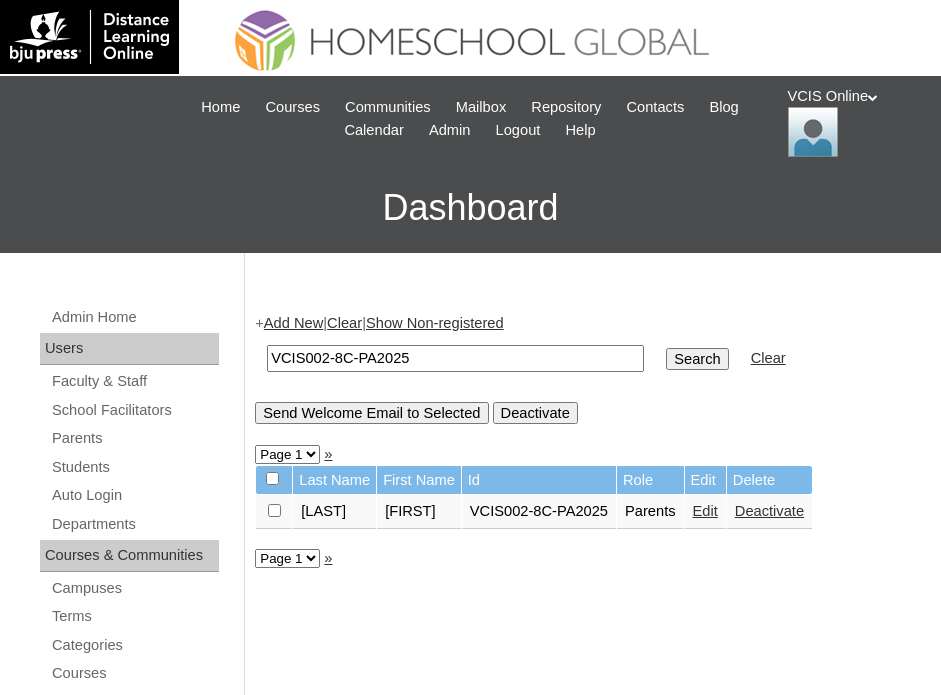 scroll, scrollTop: 0, scrollLeft: 0, axis: both 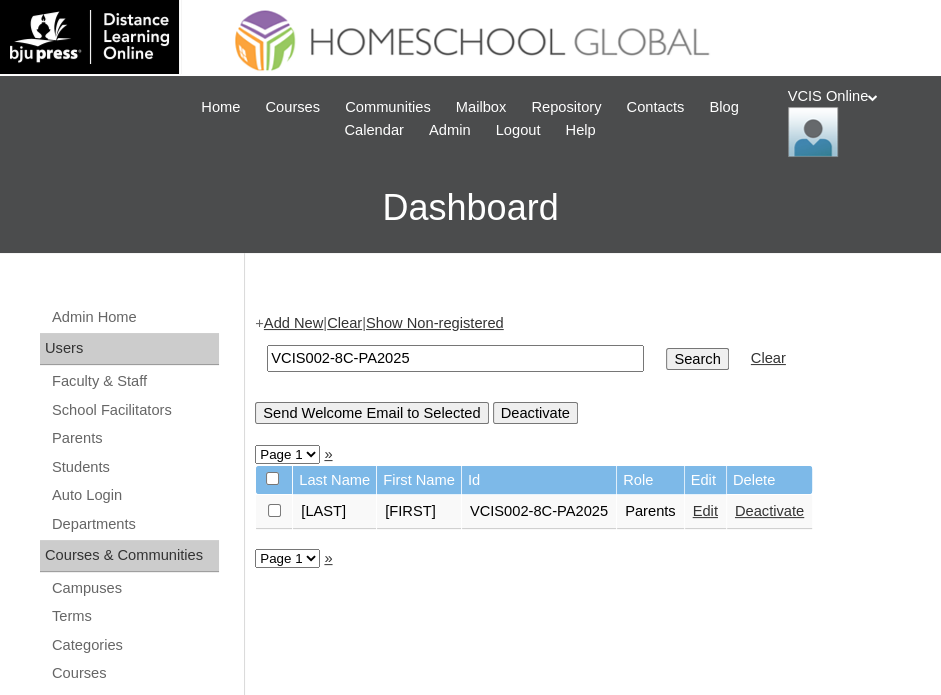 click on "Add New" at bounding box center [293, 323] 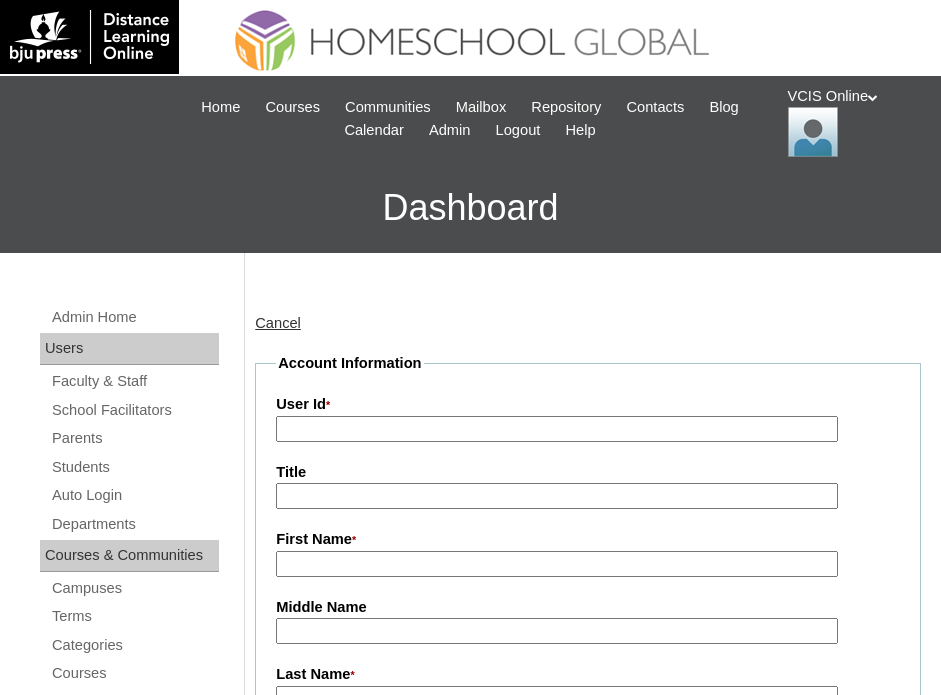 scroll, scrollTop: 0, scrollLeft: 0, axis: both 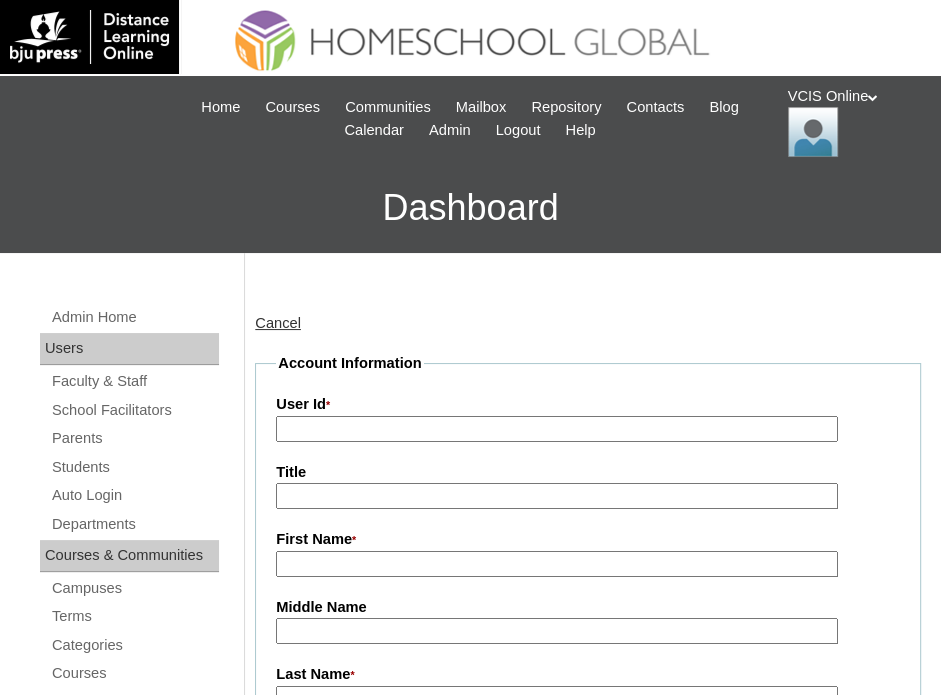 click on "User Id  *" at bounding box center [556, 429] 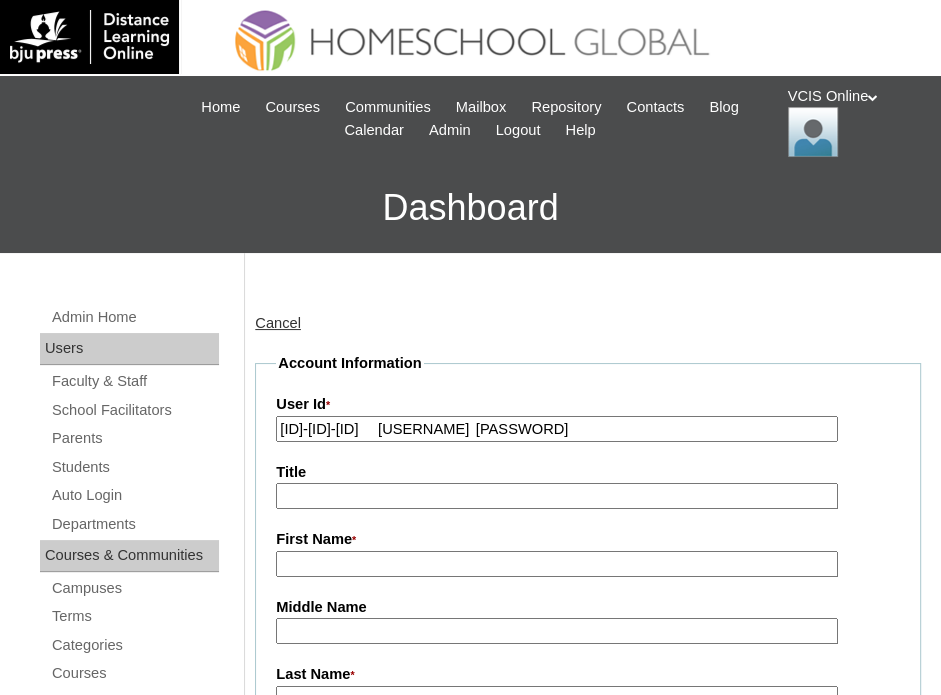 click on "[ID]-[ID]-[ID]	[USERNAME]	[PASSWORD]" at bounding box center (556, 429) 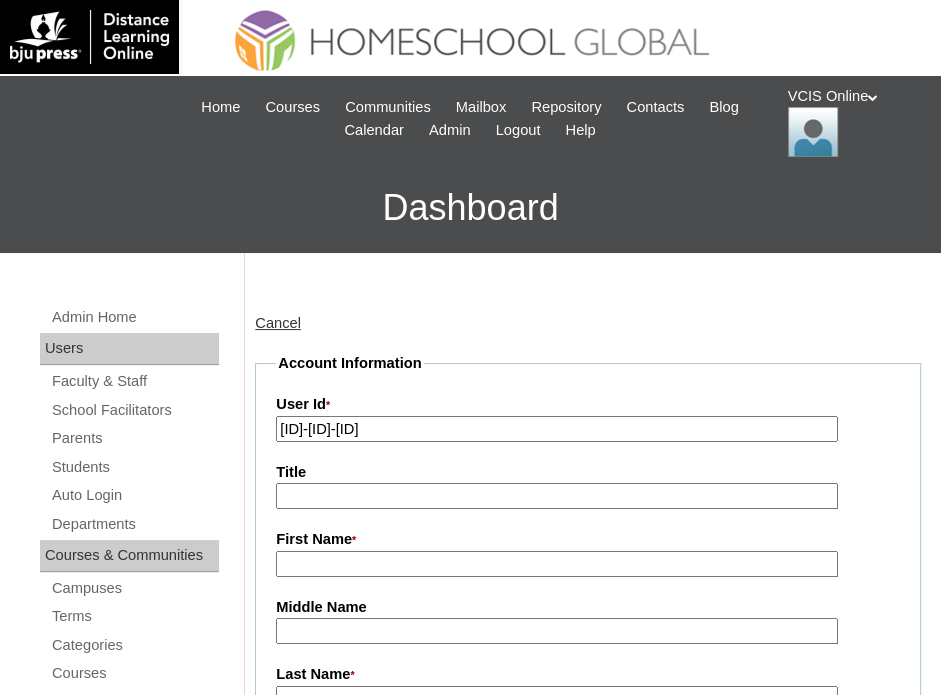 type on "[LICENSE]" 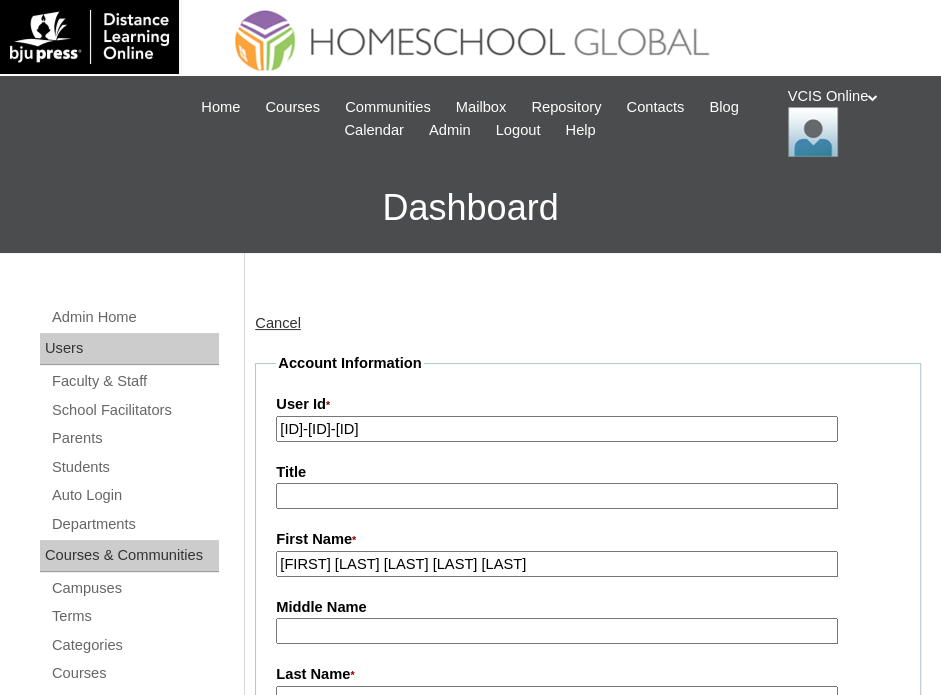 drag, startPoint x: 500, startPoint y: 563, endPoint x: 663, endPoint y: 558, distance: 163.07668 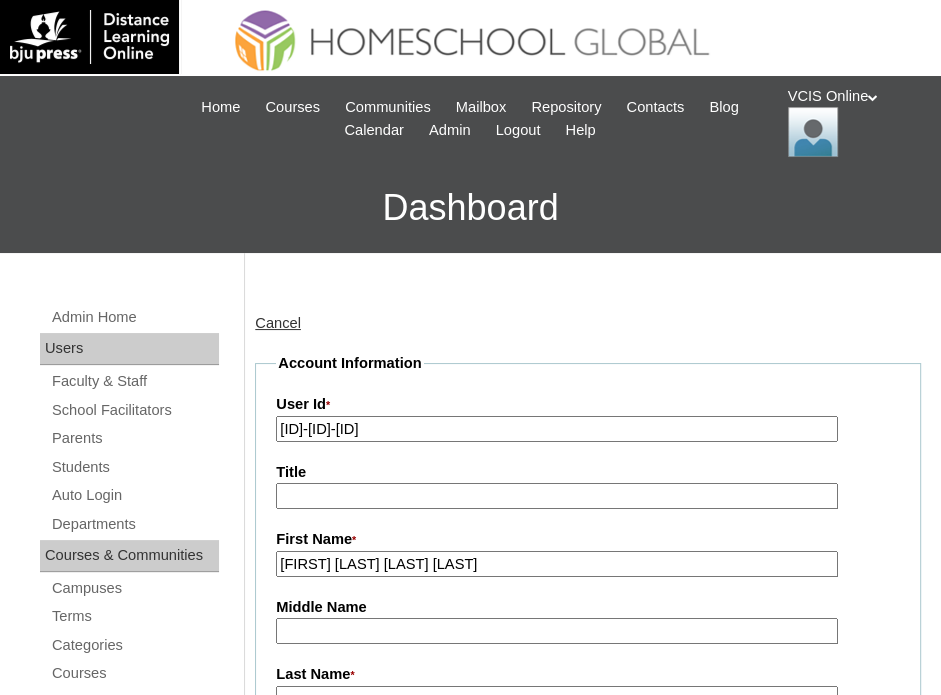 type on "[FIRST] [LAST] [LAST] [LAST]" 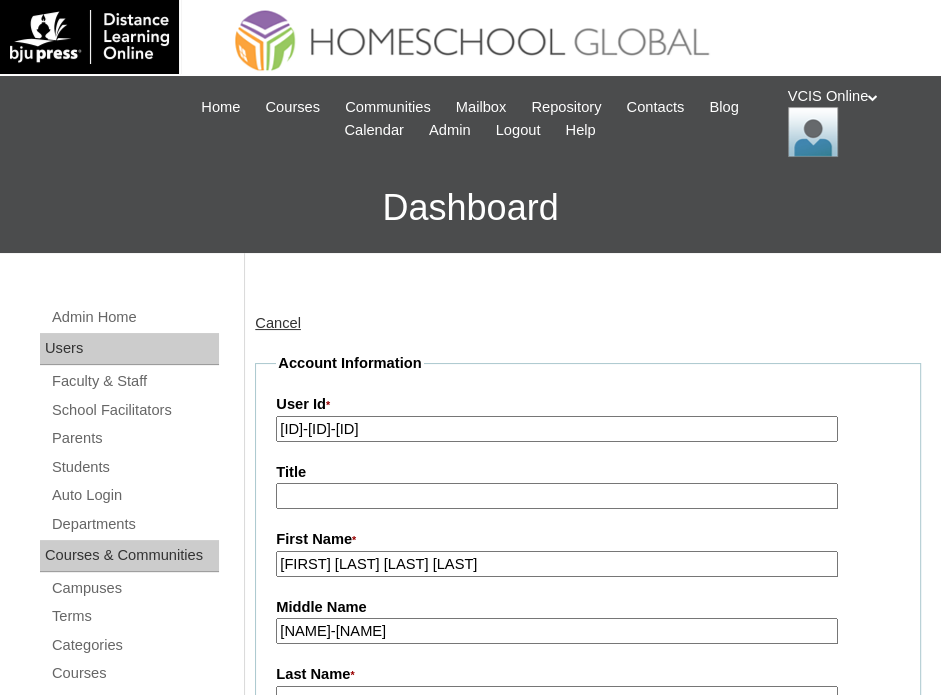 drag, startPoint x: 322, startPoint y: 626, endPoint x: 422, endPoint y: 631, distance: 100.12492 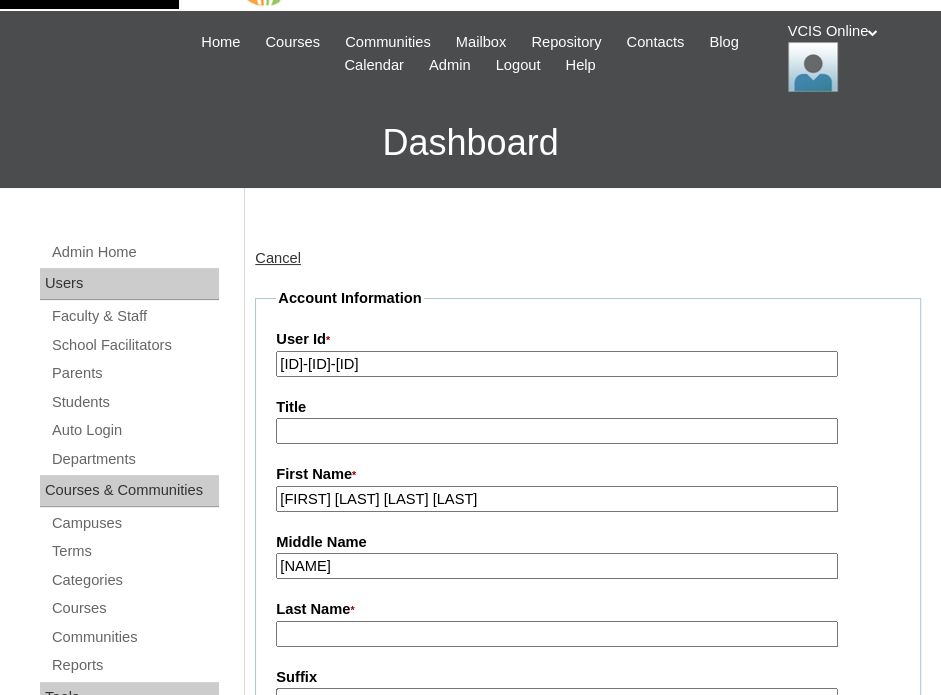 scroll, scrollTop: 100, scrollLeft: 0, axis: vertical 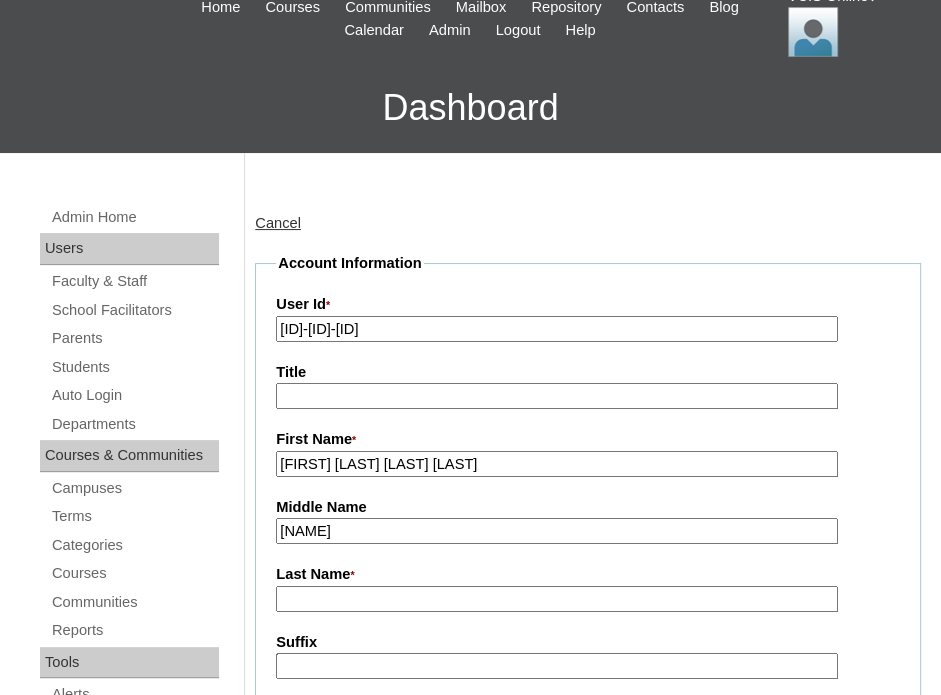 type on "Eleria" 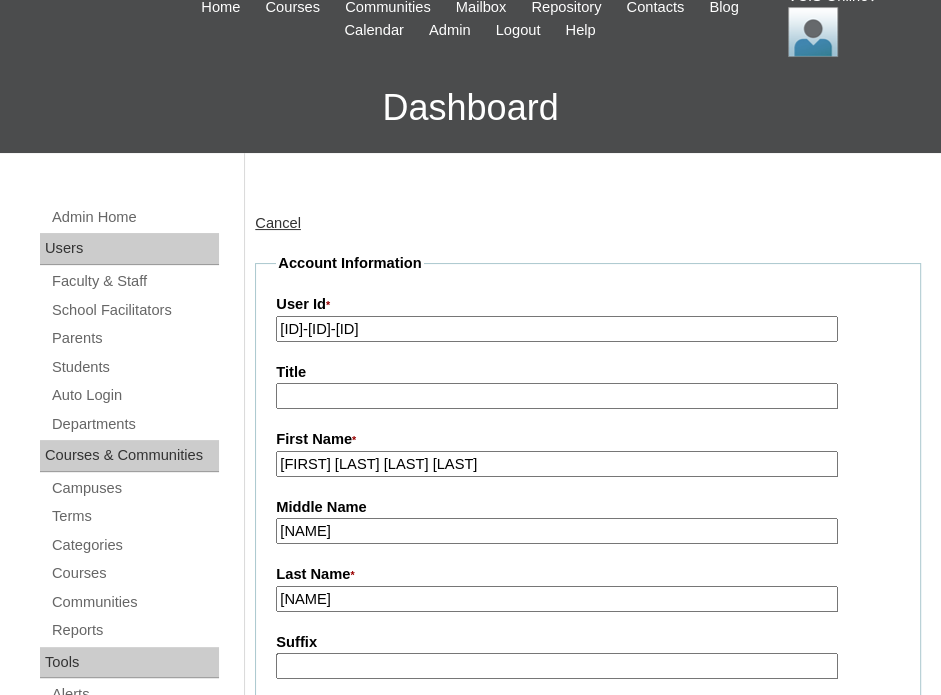type on "Cadevida" 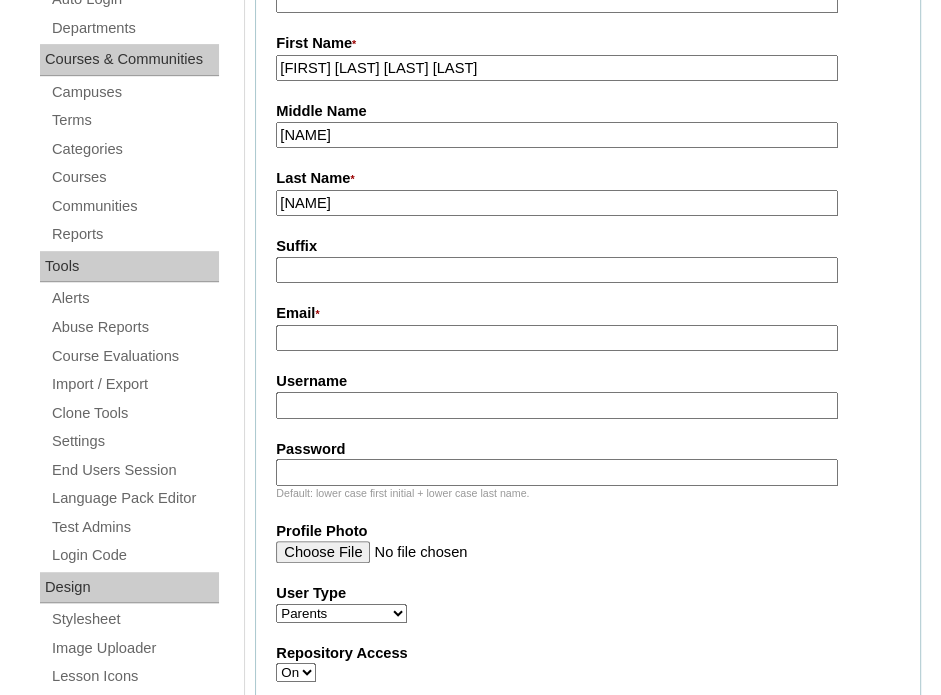 scroll, scrollTop: 500, scrollLeft: 0, axis: vertical 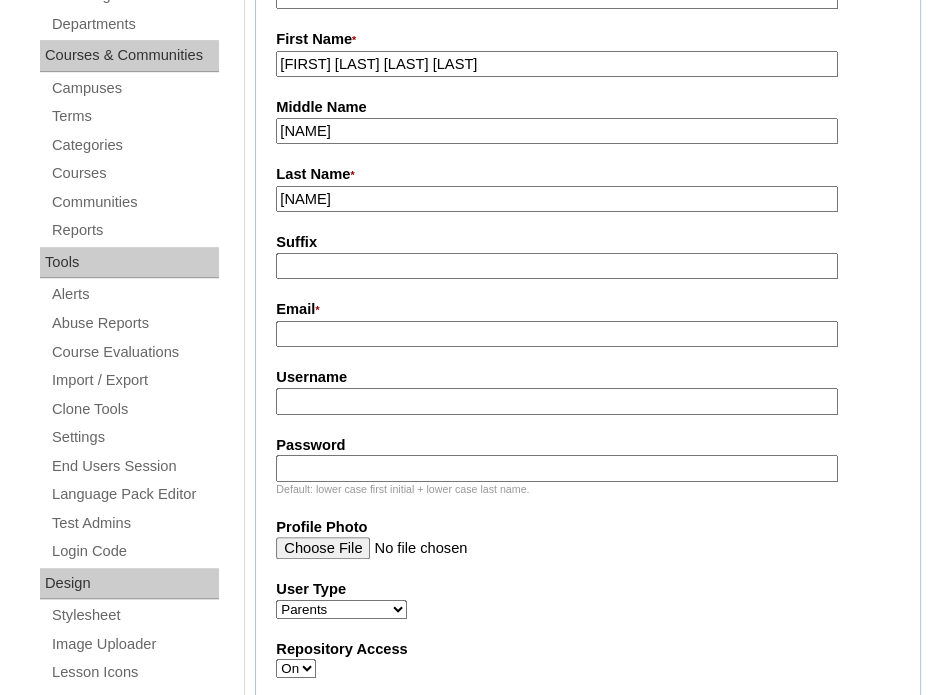 click on "Email  *" at bounding box center [556, 334] 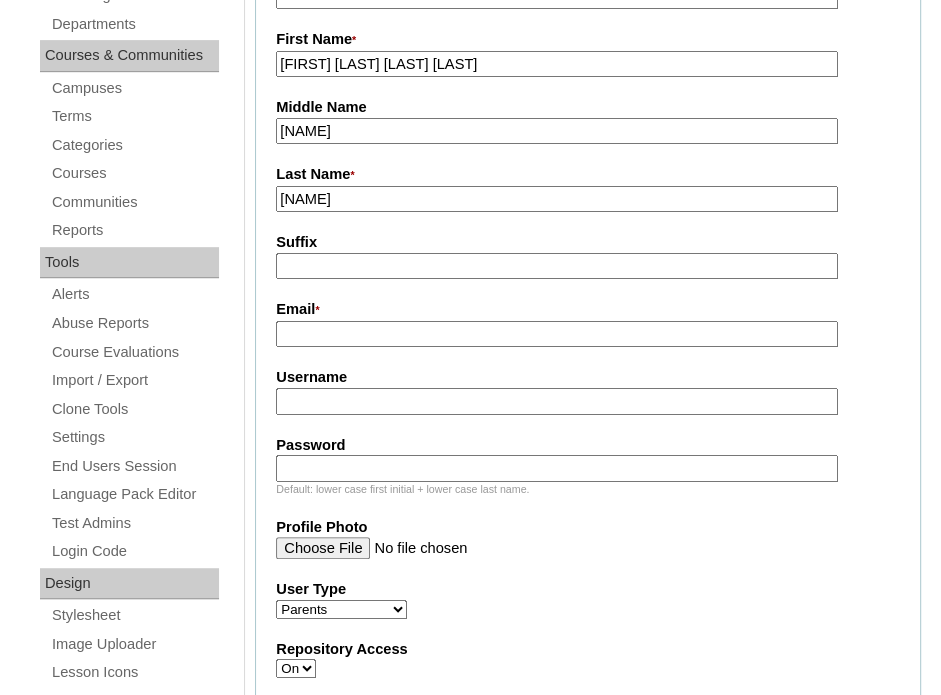 paste on "Cadevida" 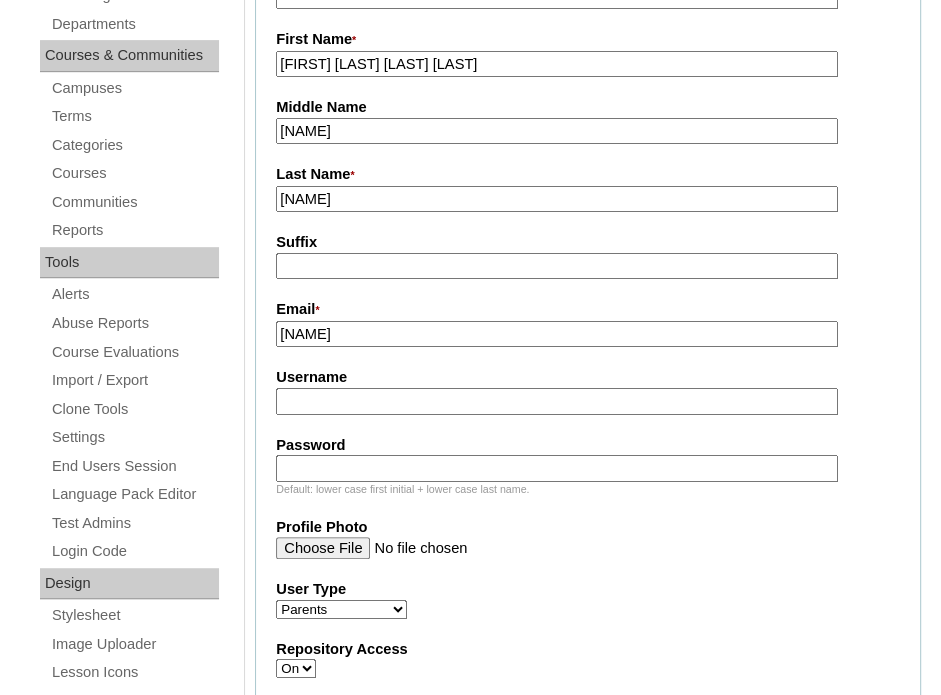click on "Cadevida" at bounding box center [556, 334] 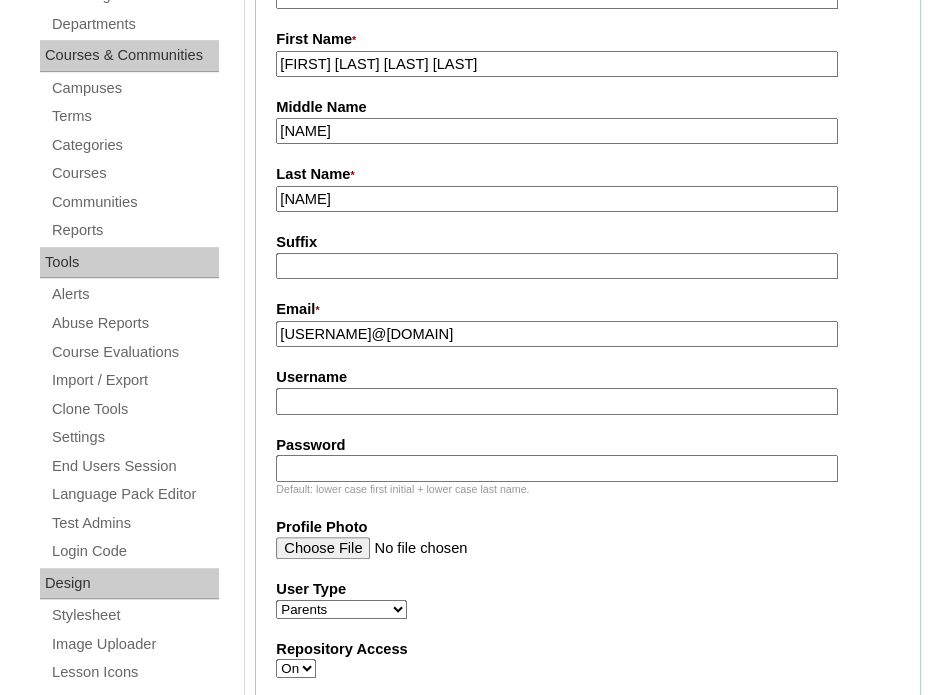 type on "princess_cadevida@yahoo.com" 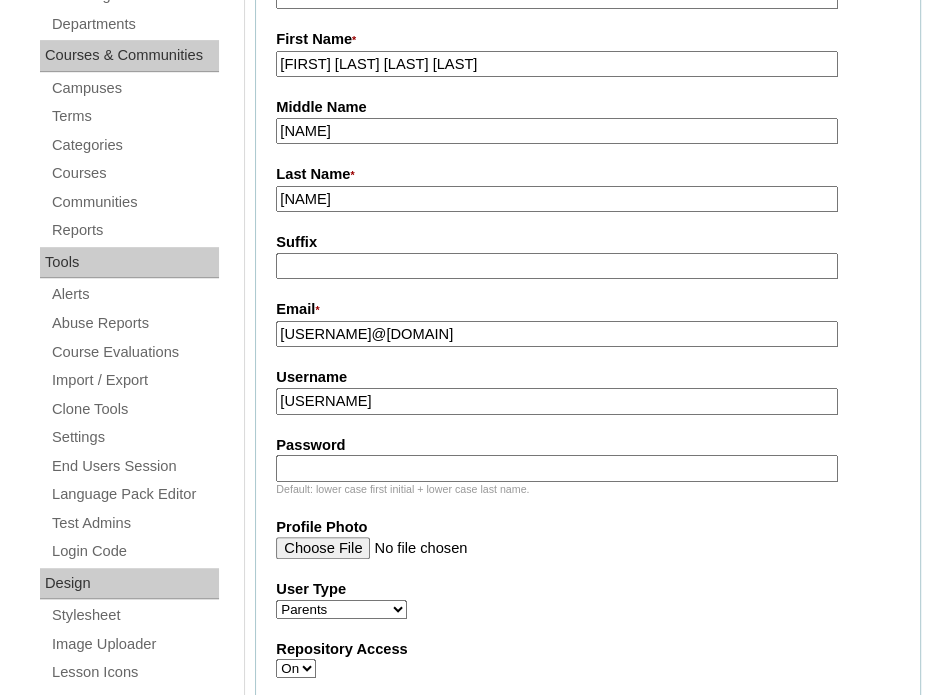 type on "pcadevida2025" 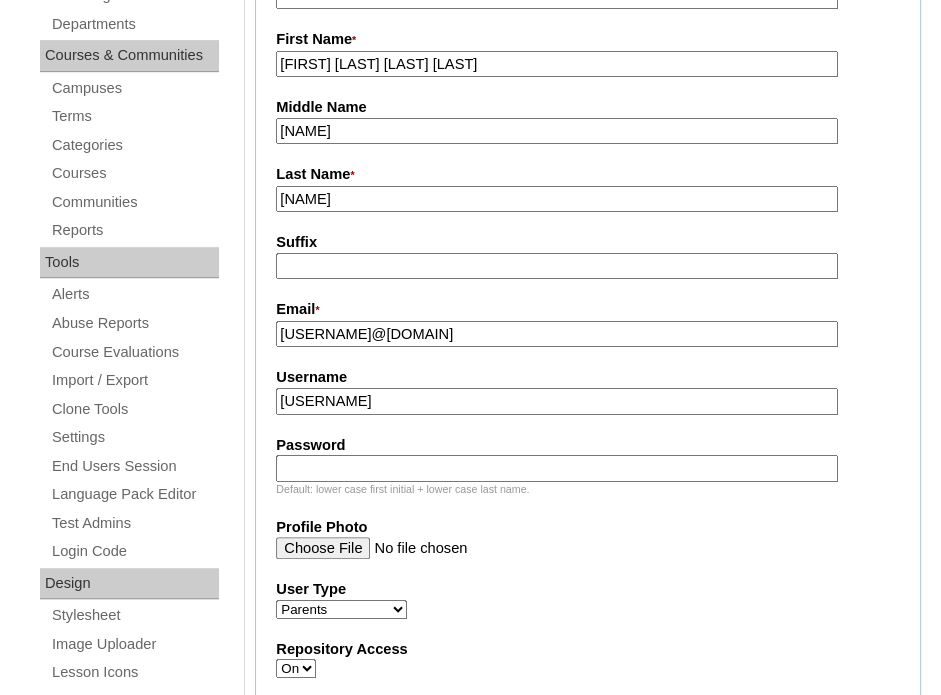 click on "Password" at bounding box center [556, 468] 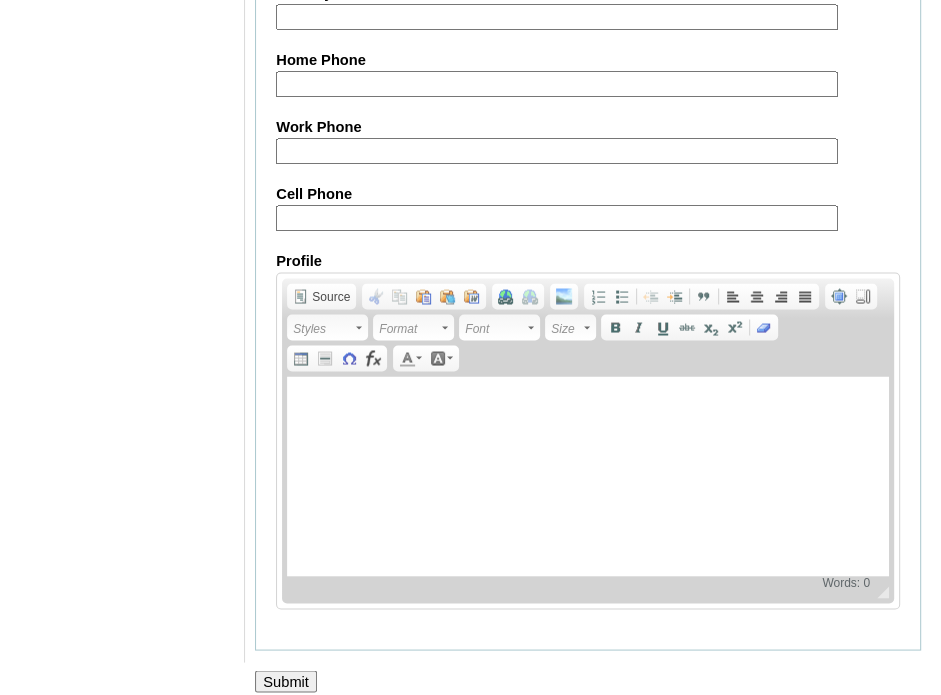 scroll, scrollTop: 2072, scrollLeft: 0, axis: vertical 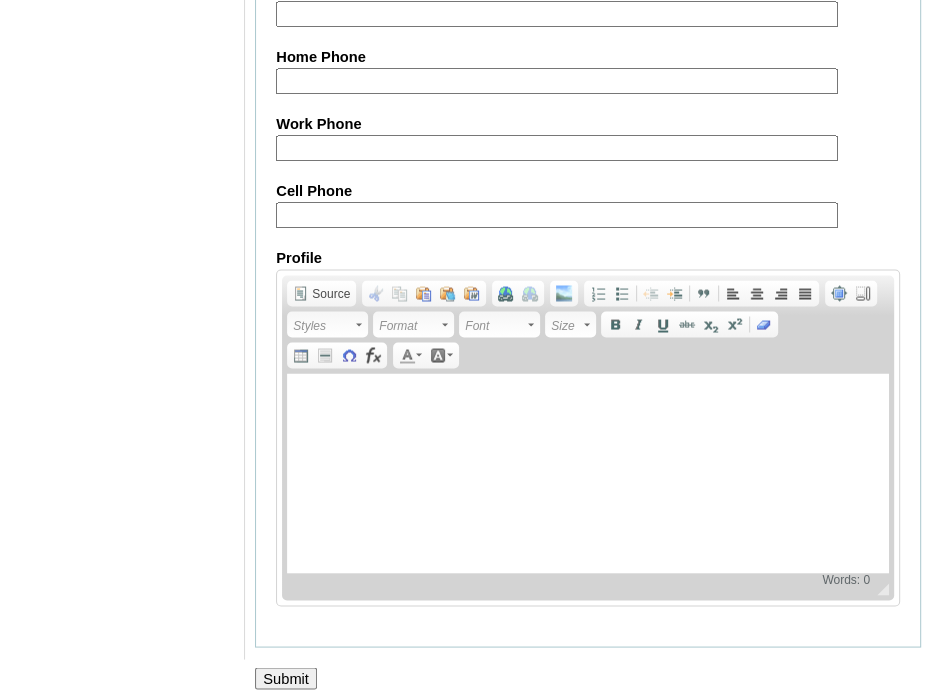 type on "UAvUyu" 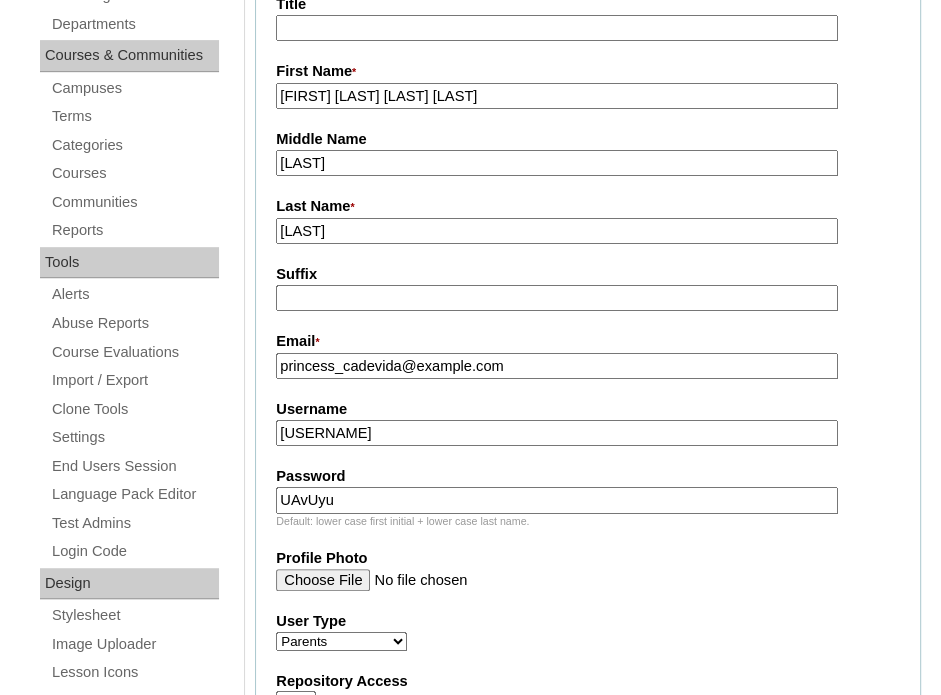 scroll, scrollTop: 600, scrollLeft: 0, axis: vertical 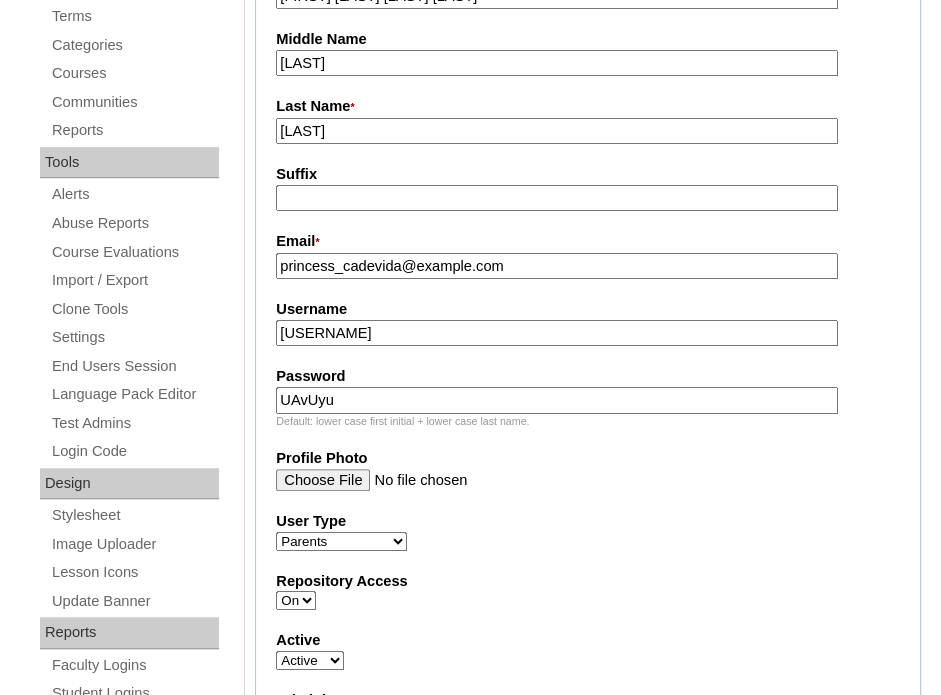 click on "[USERNAME]" at bounding box center (556, 333) 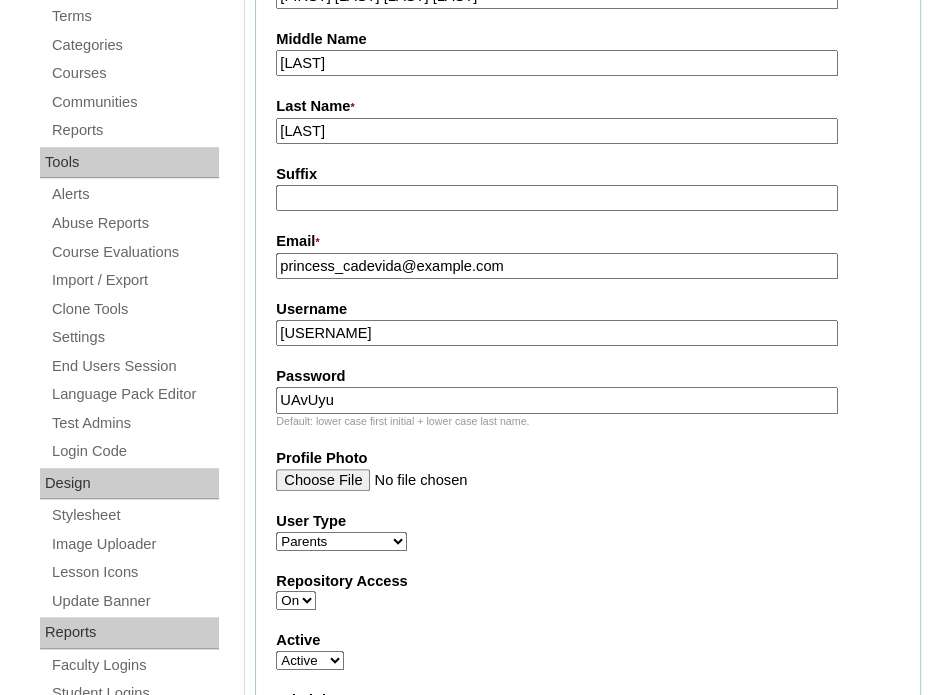 type on "[USERNAME]" 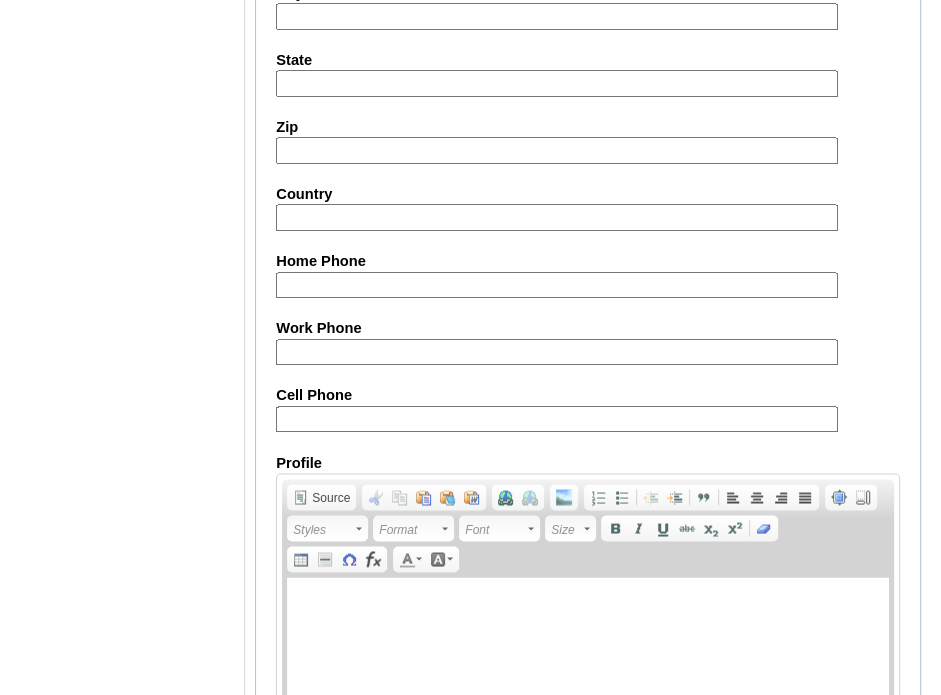 scroll, scrollTop: 2104, scrollLeft: 0, axis: vertical 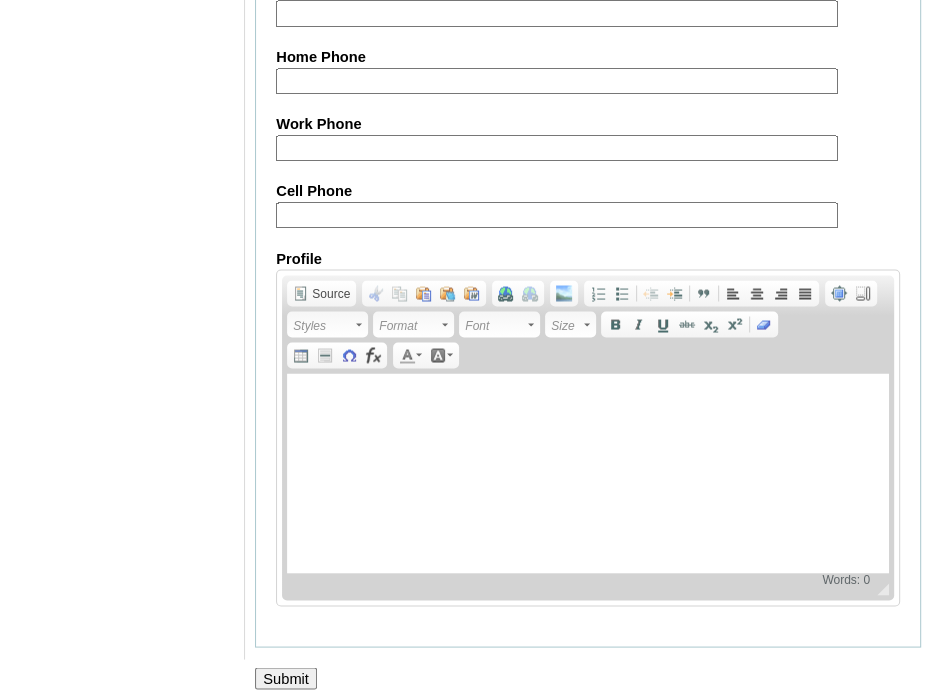 click on "Submit" at bounding box center (286, 678) 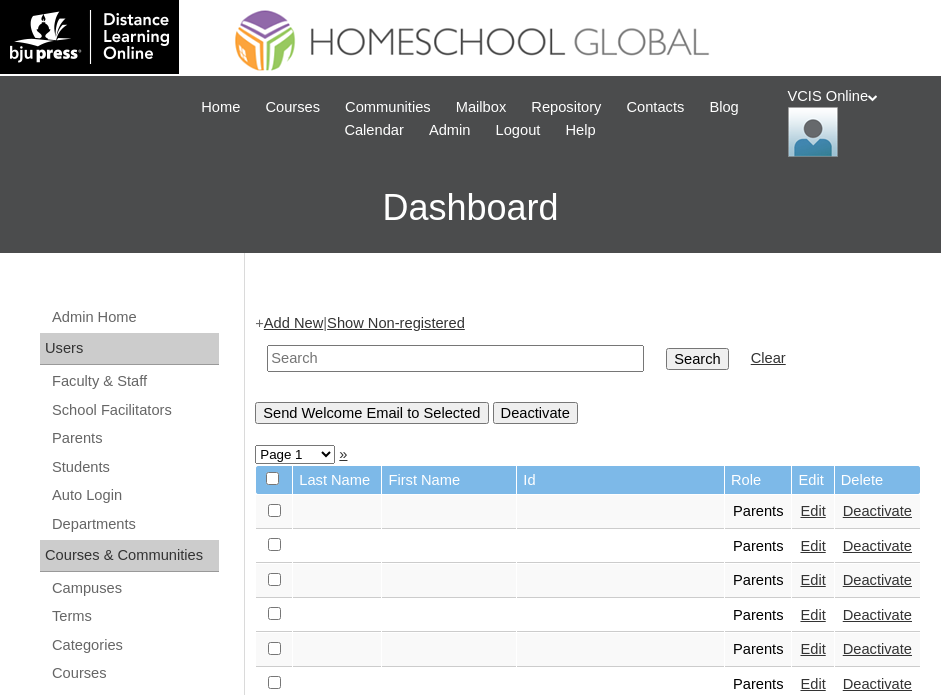 scroll, scrollTop: 0, scrollLeft: 0, axis: both 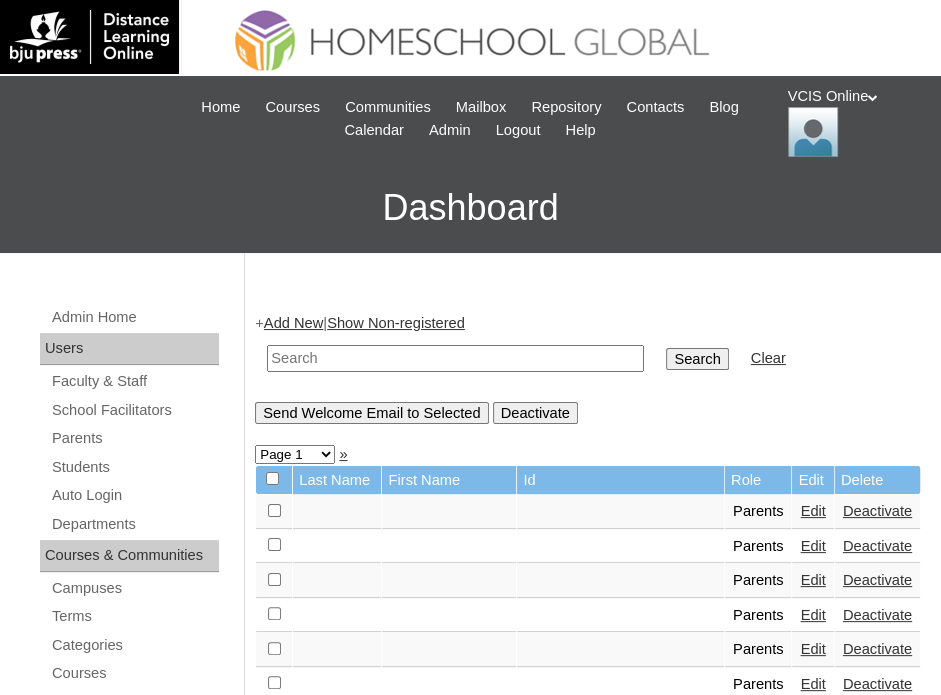 click on "Add New" at bounding box center (293, 323) 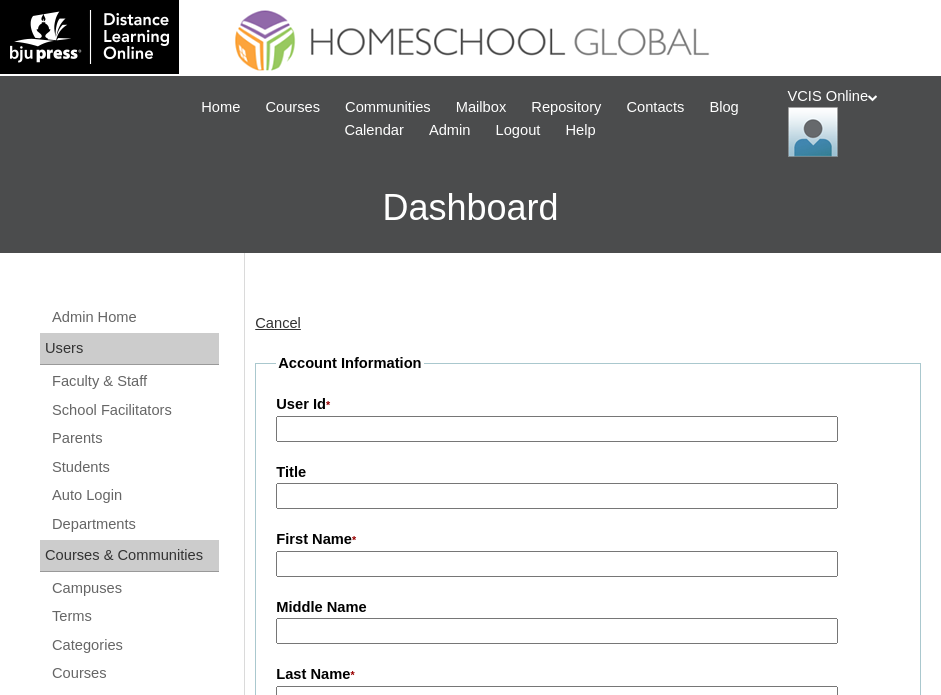 scroll, scrollTop: 0, scrollLeft: 0, axis: both 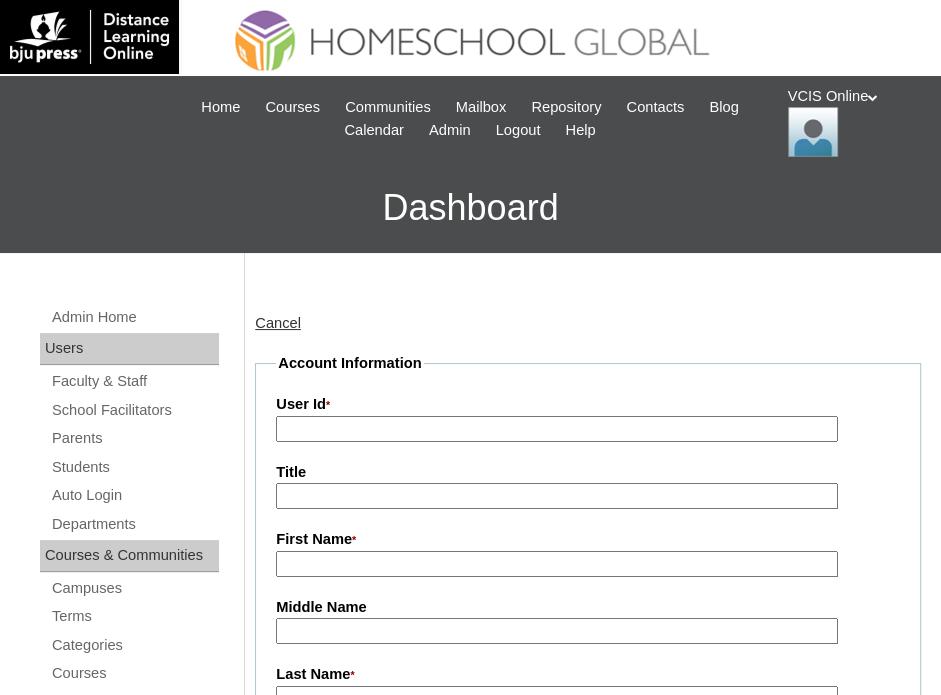 click on "User Id  *" at bounding box center [556, 429] 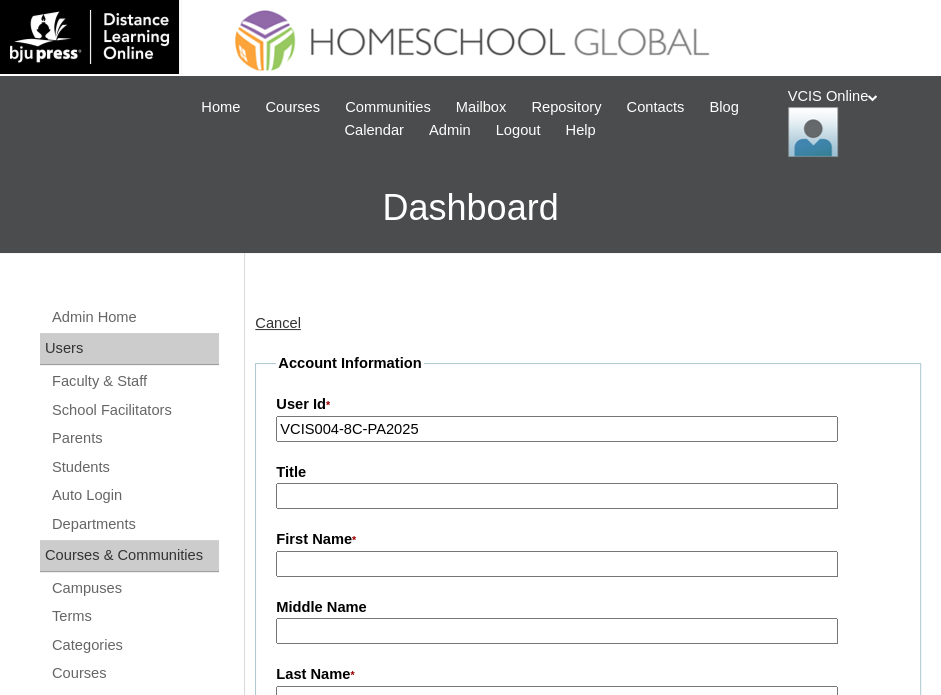 type on "VCIS004-8C-PA2025" 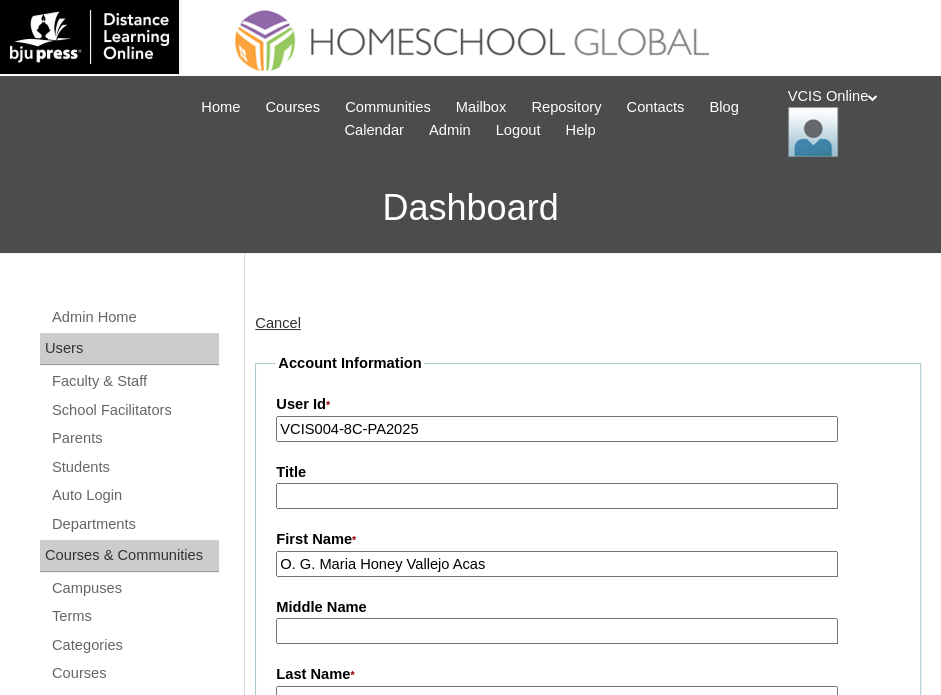 drag, startPoint x: 416, startPoint y: 566, endPoint x: 525, endPoint y: 560, distance: 109.165016 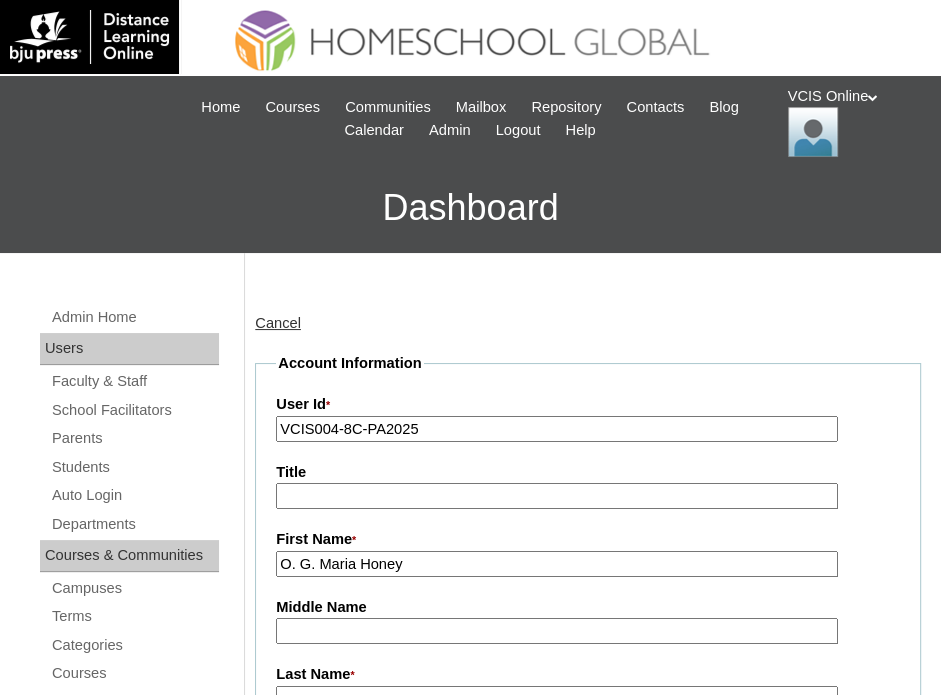 scroll, scrollTop: 100, scrollLeft: 0, axis: vertical 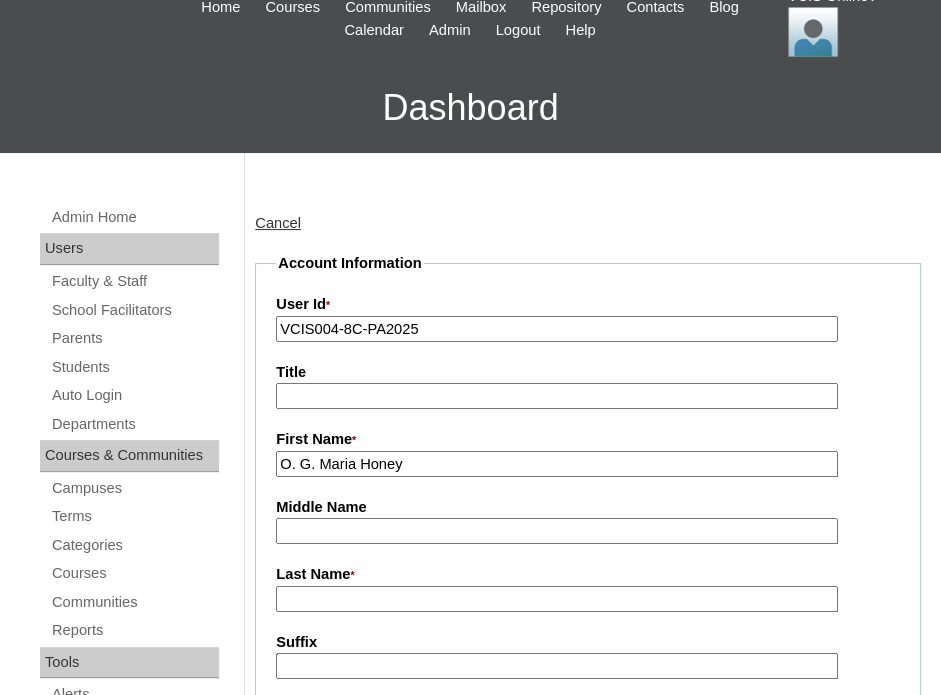 type on "O. G. Maria Honey" 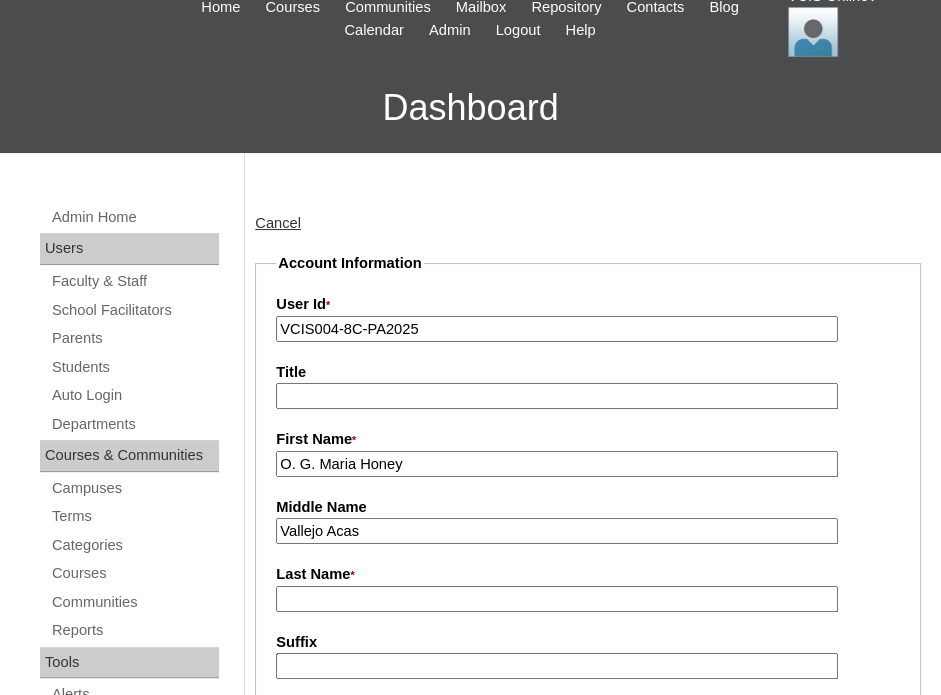 click on "Vallejo Acas" at bounding box center (556, 531) 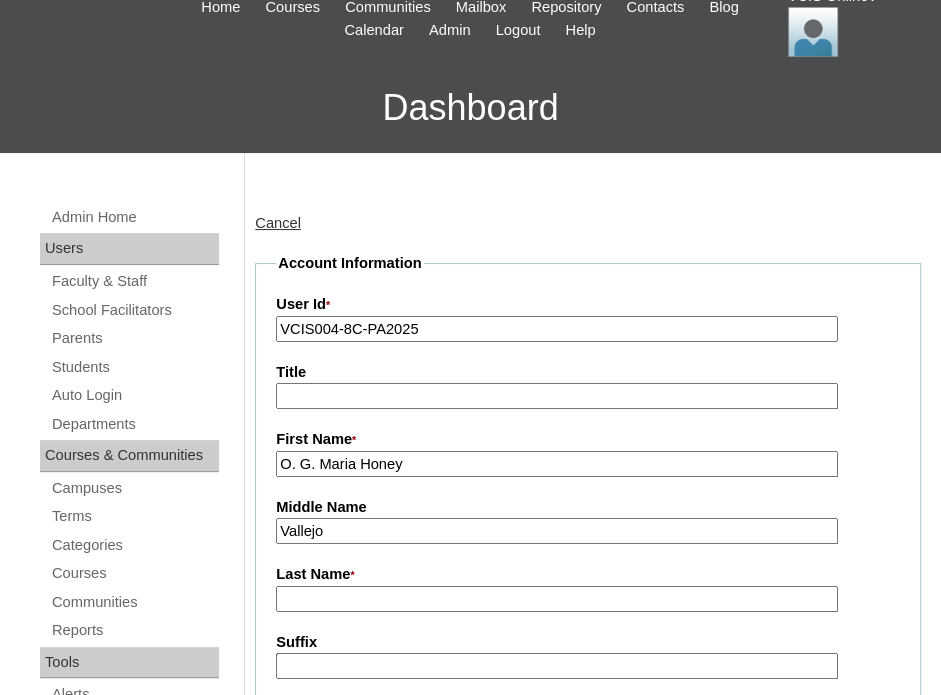 type on "Vallejo" 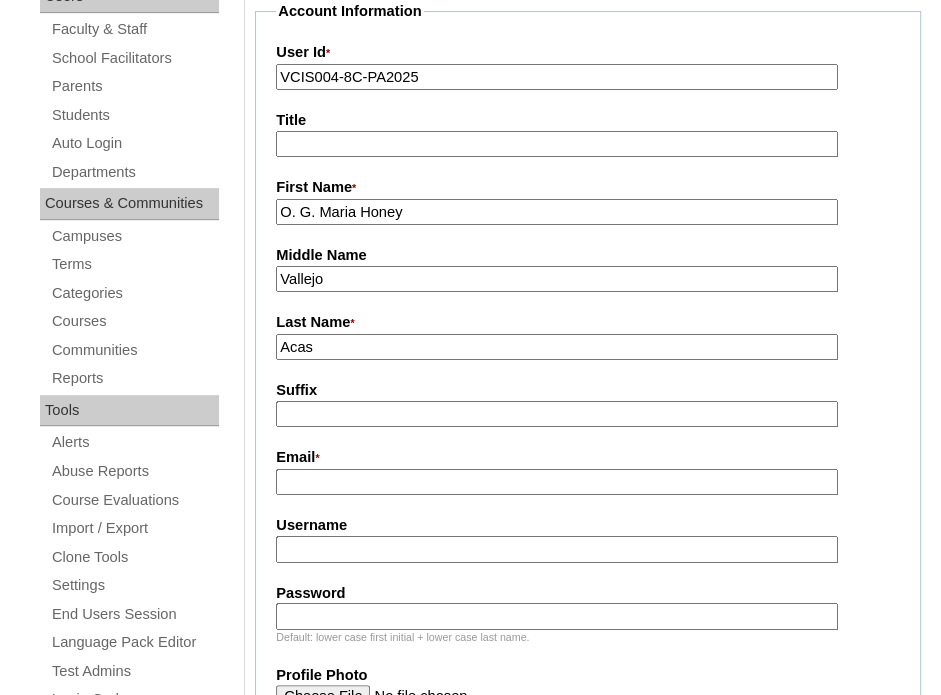 scroll, scrollTop: 400, scrollLeft: 0, axis: vertical 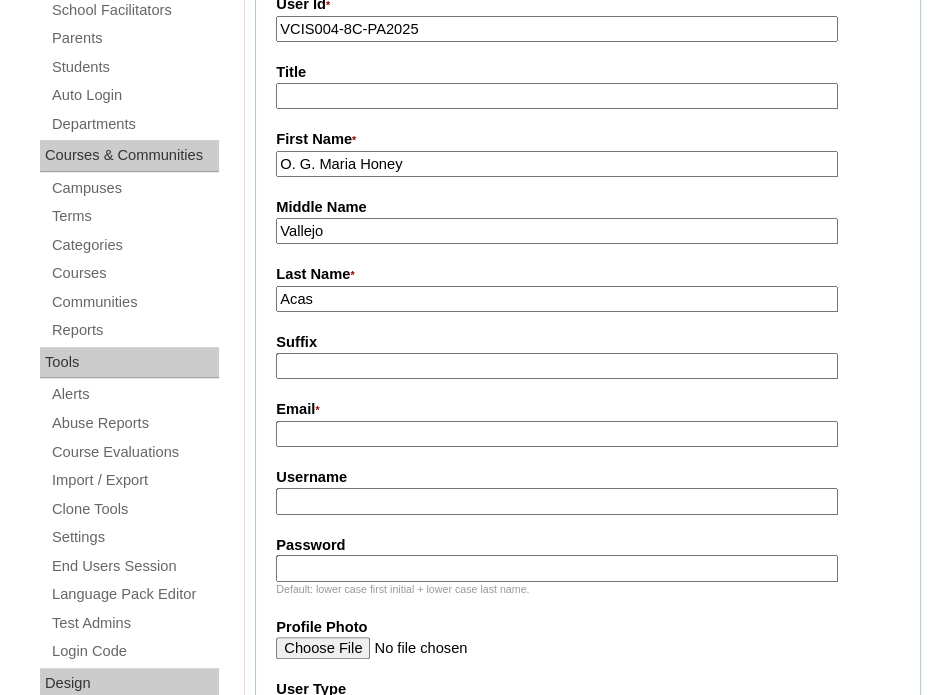 type on "Acas" 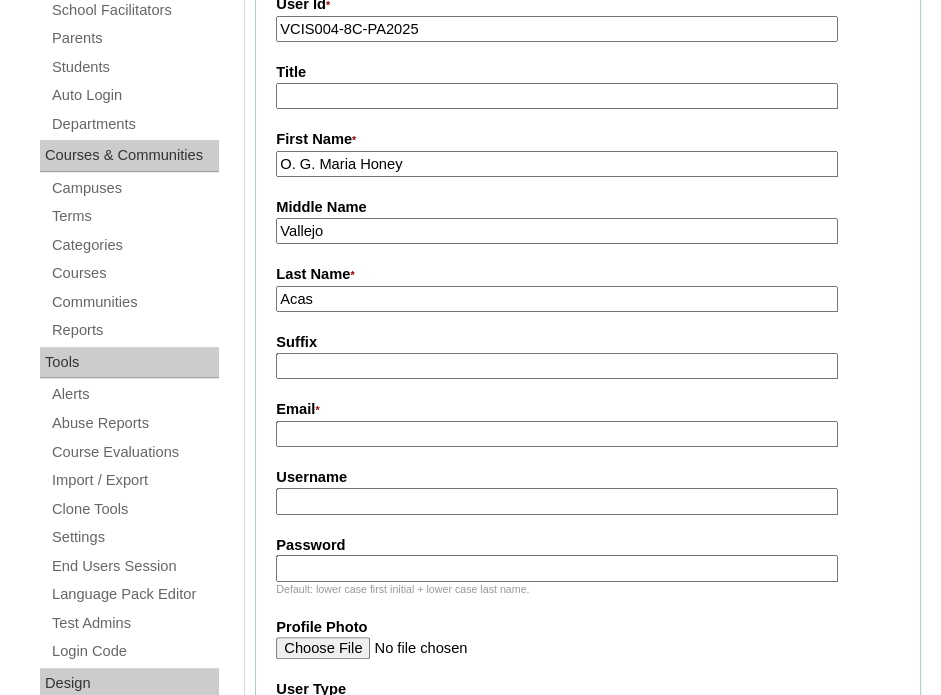 click on "Email  *" at bounding box center (556, 434) 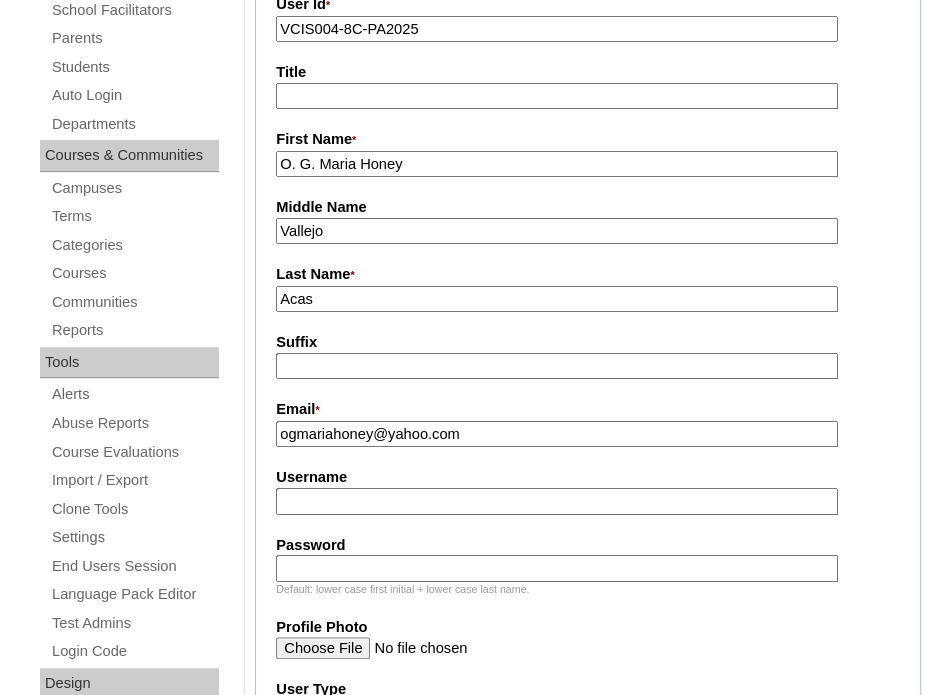 type on "ogmariahoney@yahoo.com" 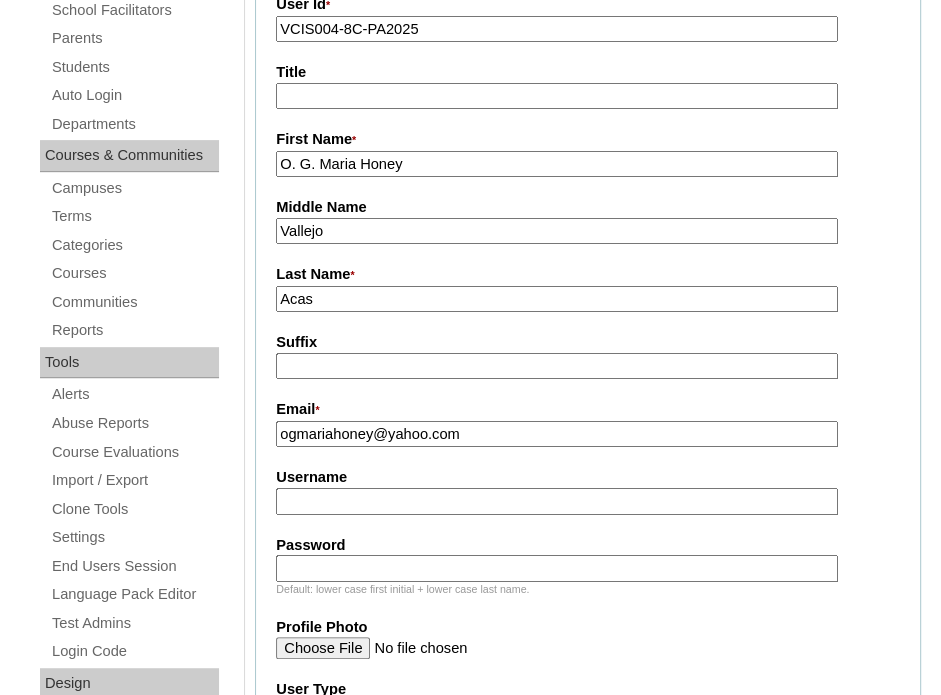 click on "Username" at bounding box center (556, 501) 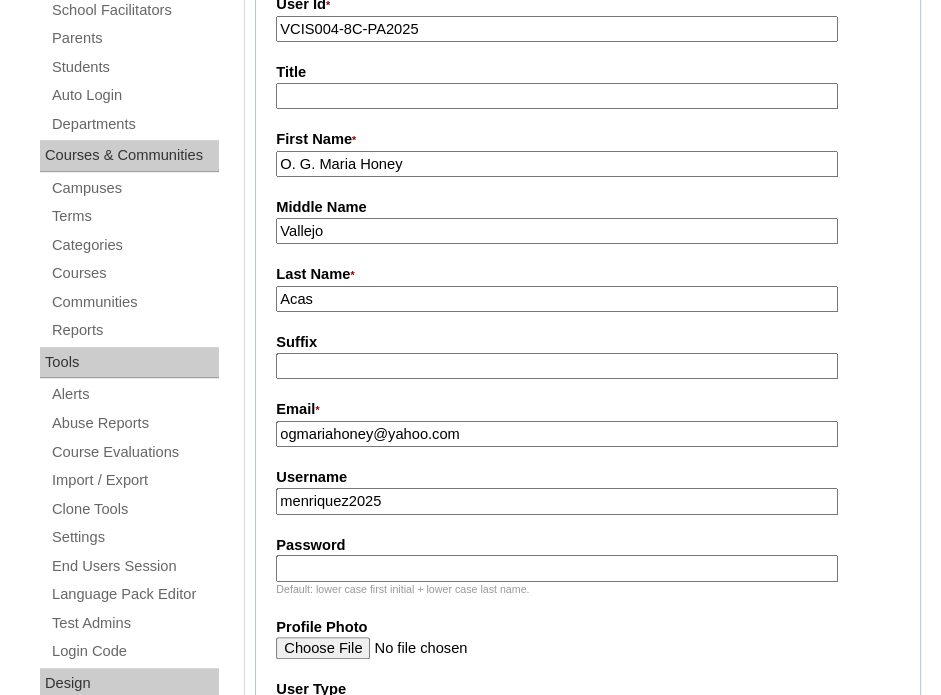 type on "menriquez2025" 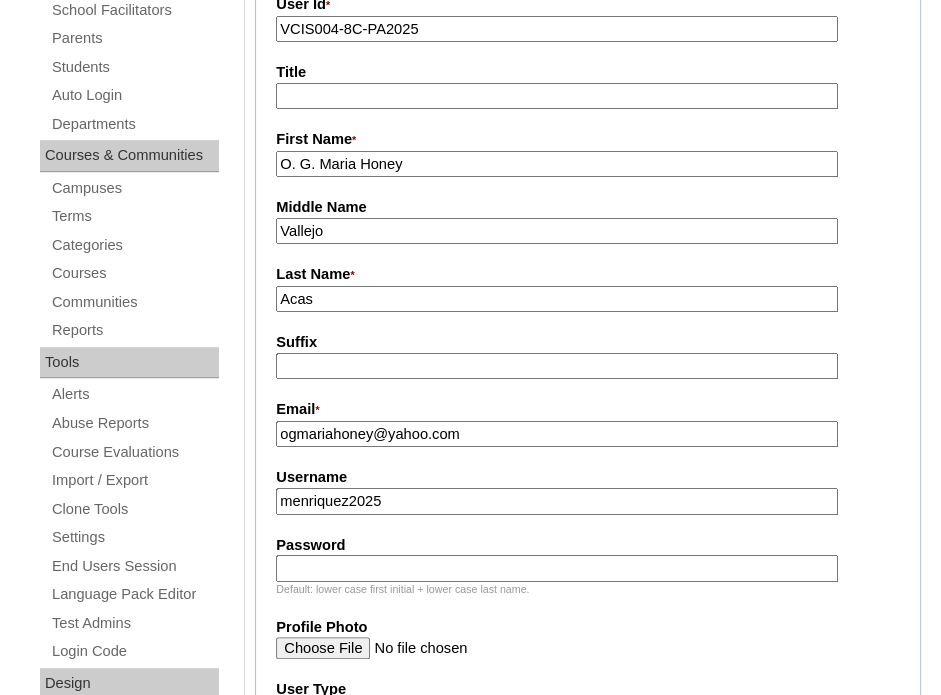 click on "Password" at bounding box center [556, 568] 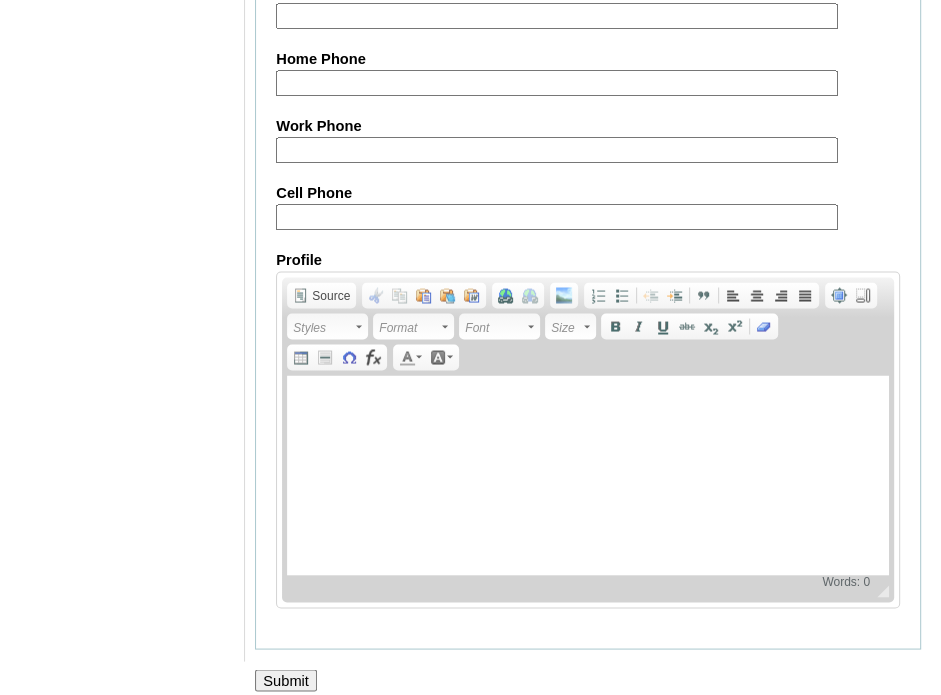 scroll, scrollTop: 2072, scrollLeft: 0, axis: vertical 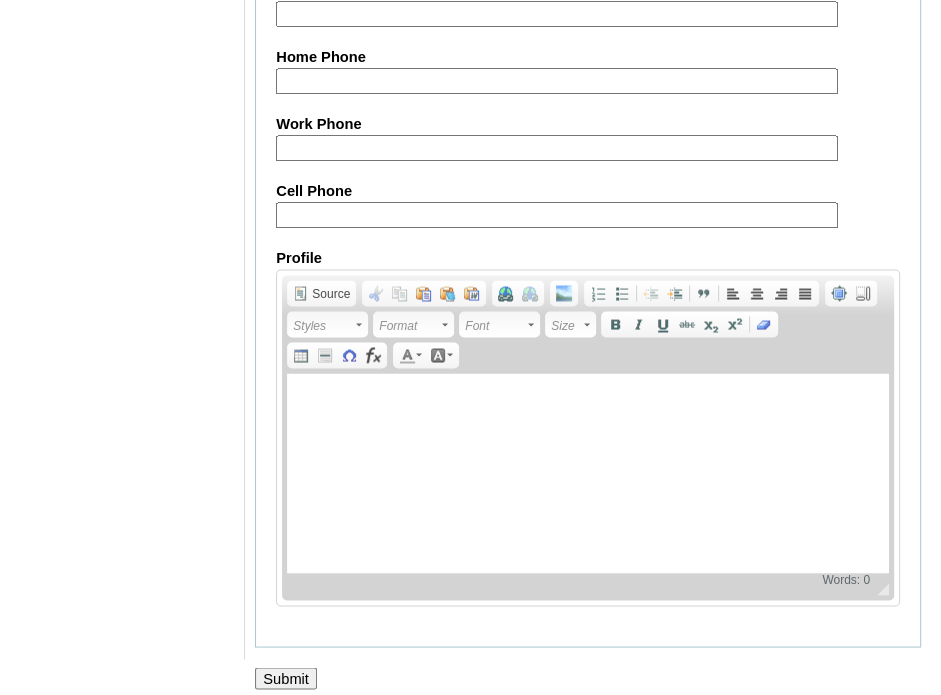 type on "SVagvK" 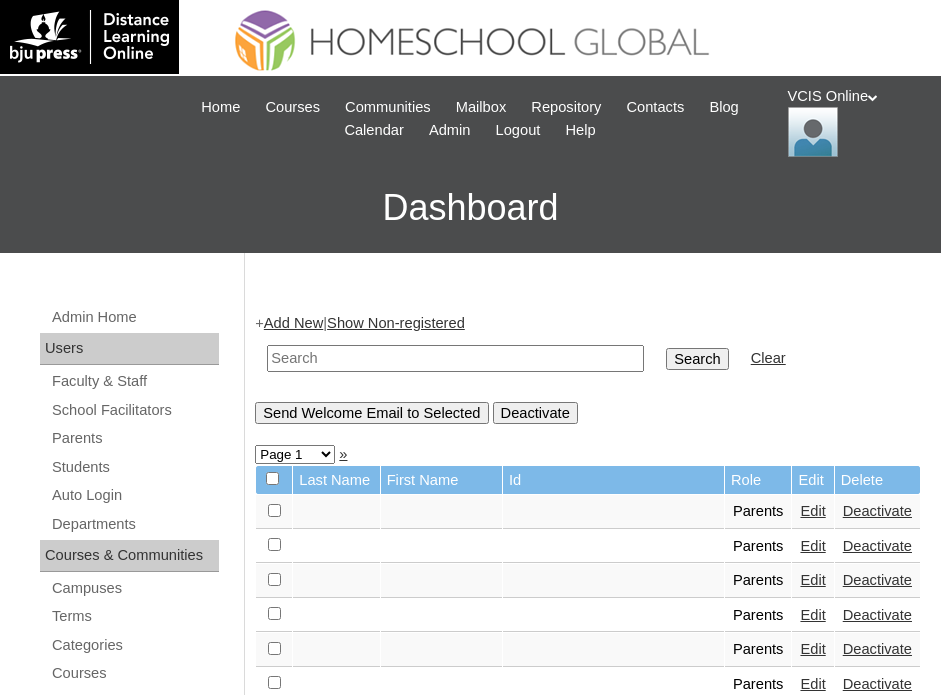 scroll, scrollTop: 0, scrollLeft: 0, axis: both 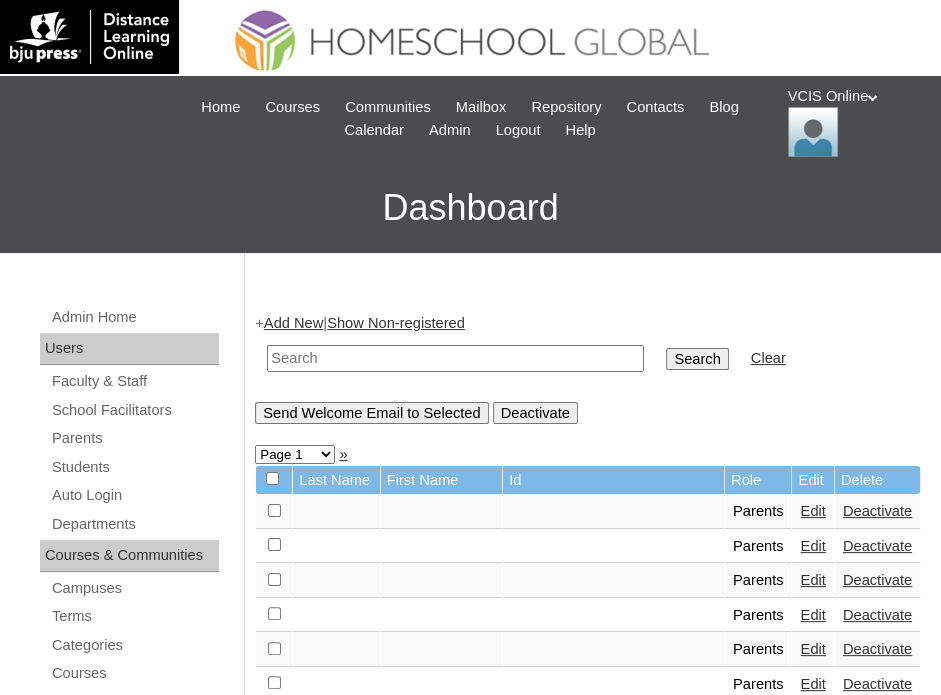 click on "Add New" at bounding box center (293, 323) 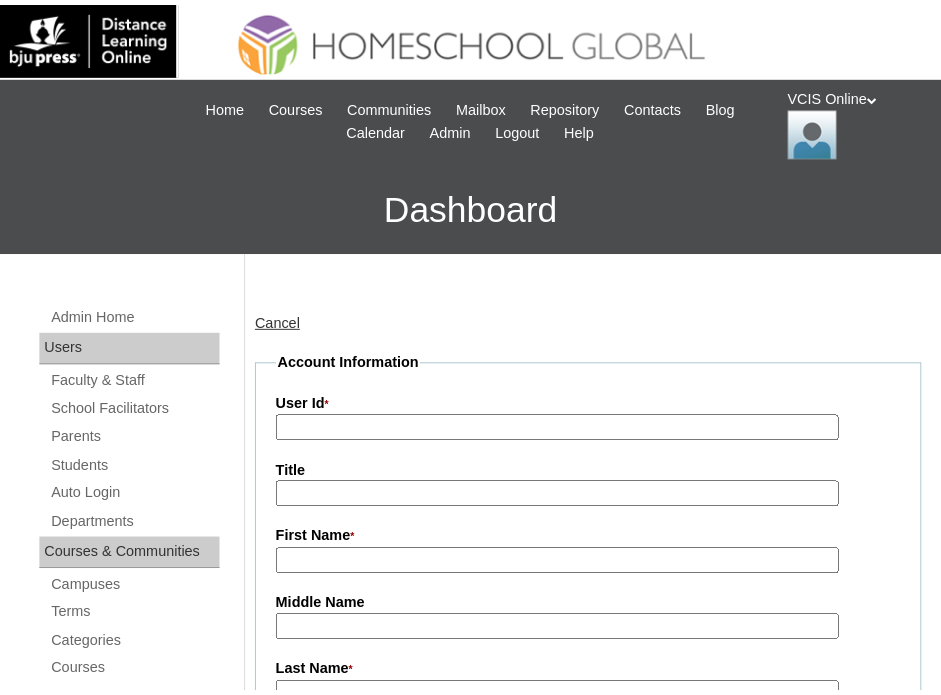 scroll, scrollTop: 0, scrollLeft: 0, axis: both 